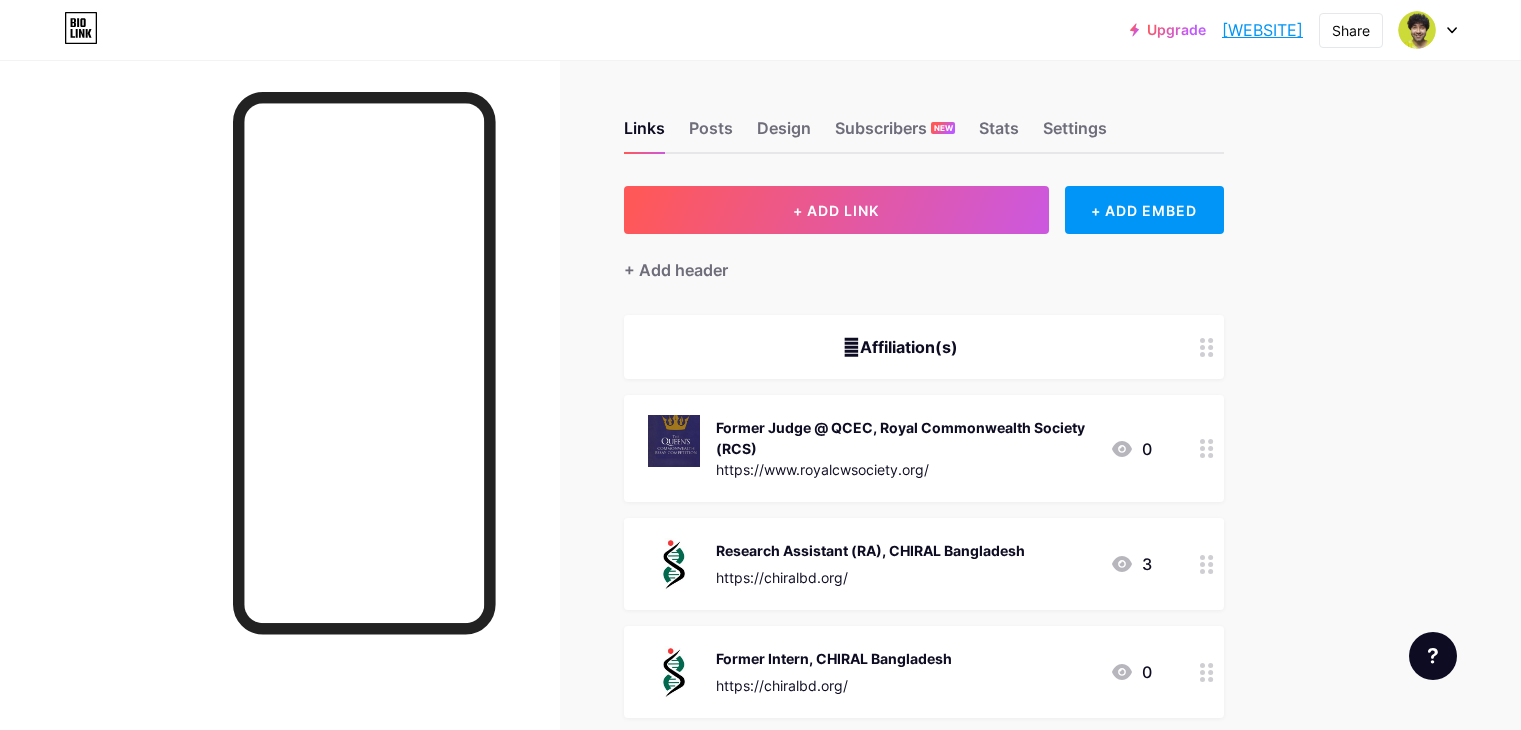 scroll, scrollTop: 0, scrollLeft: 0, axis: both 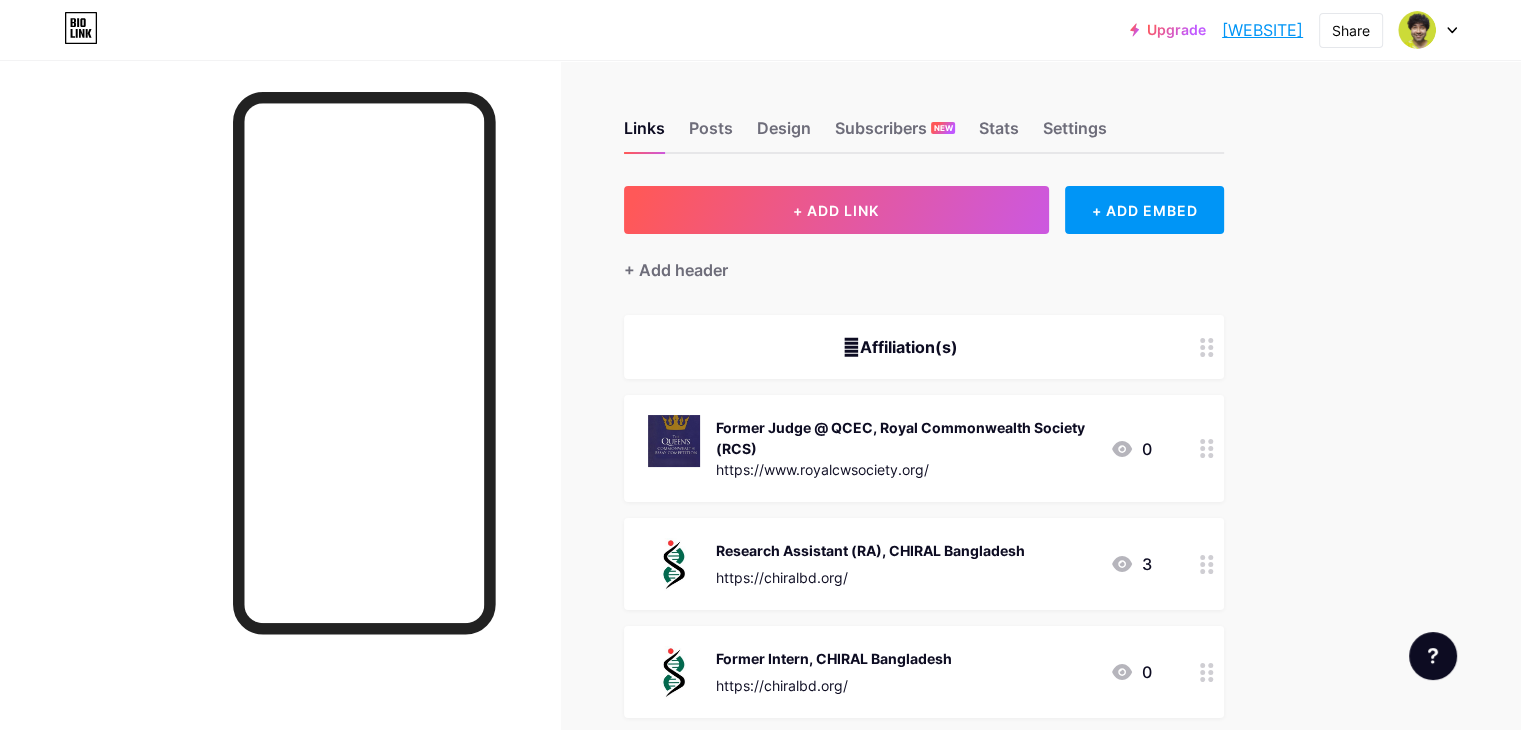 click on "Former Judge @ QCEC, Royal Commonwealth Society (RCS)" at bounding box center [905, 438] 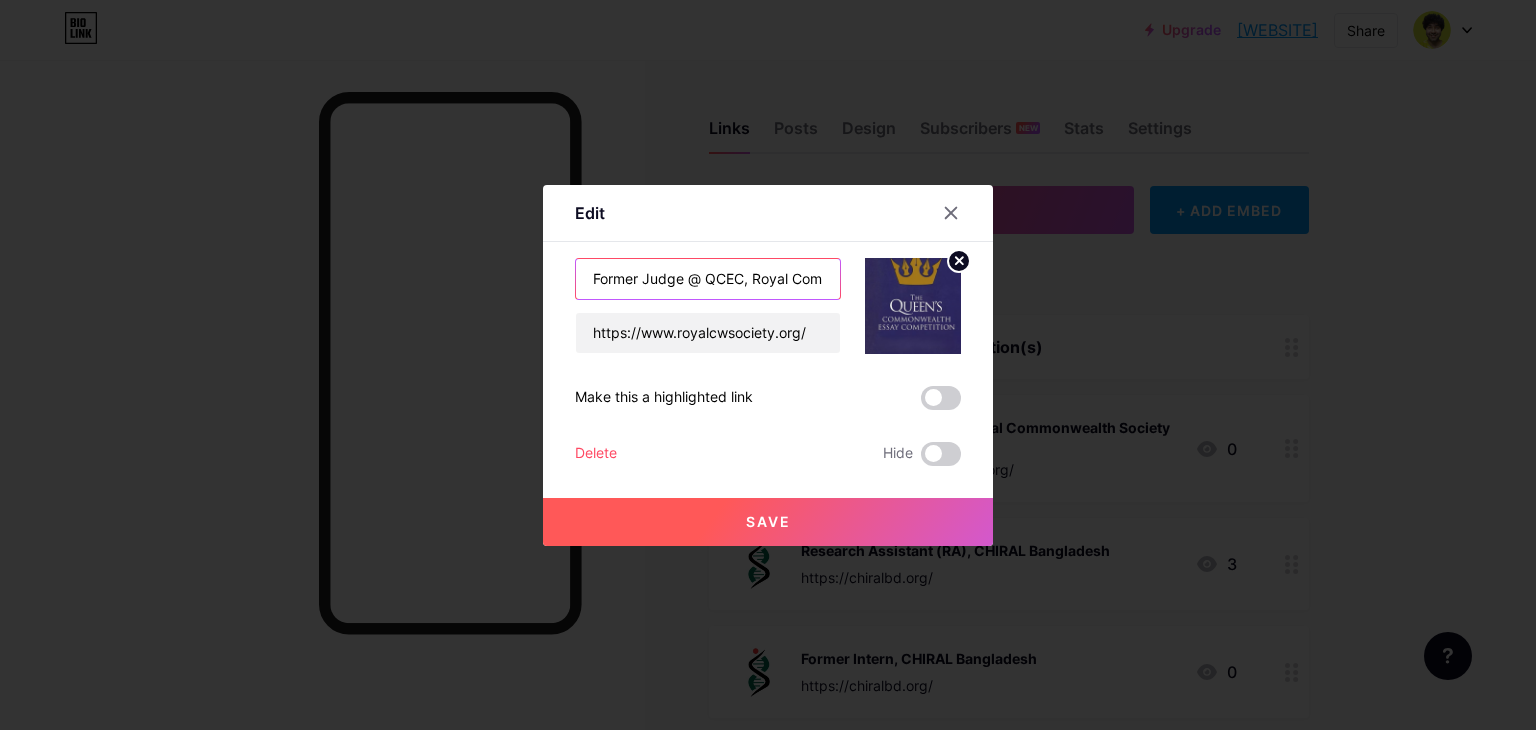 click on "Former Judge @ QCEC, Royal Commonwealth Society (RCS)" at bounding box center [708, 279] 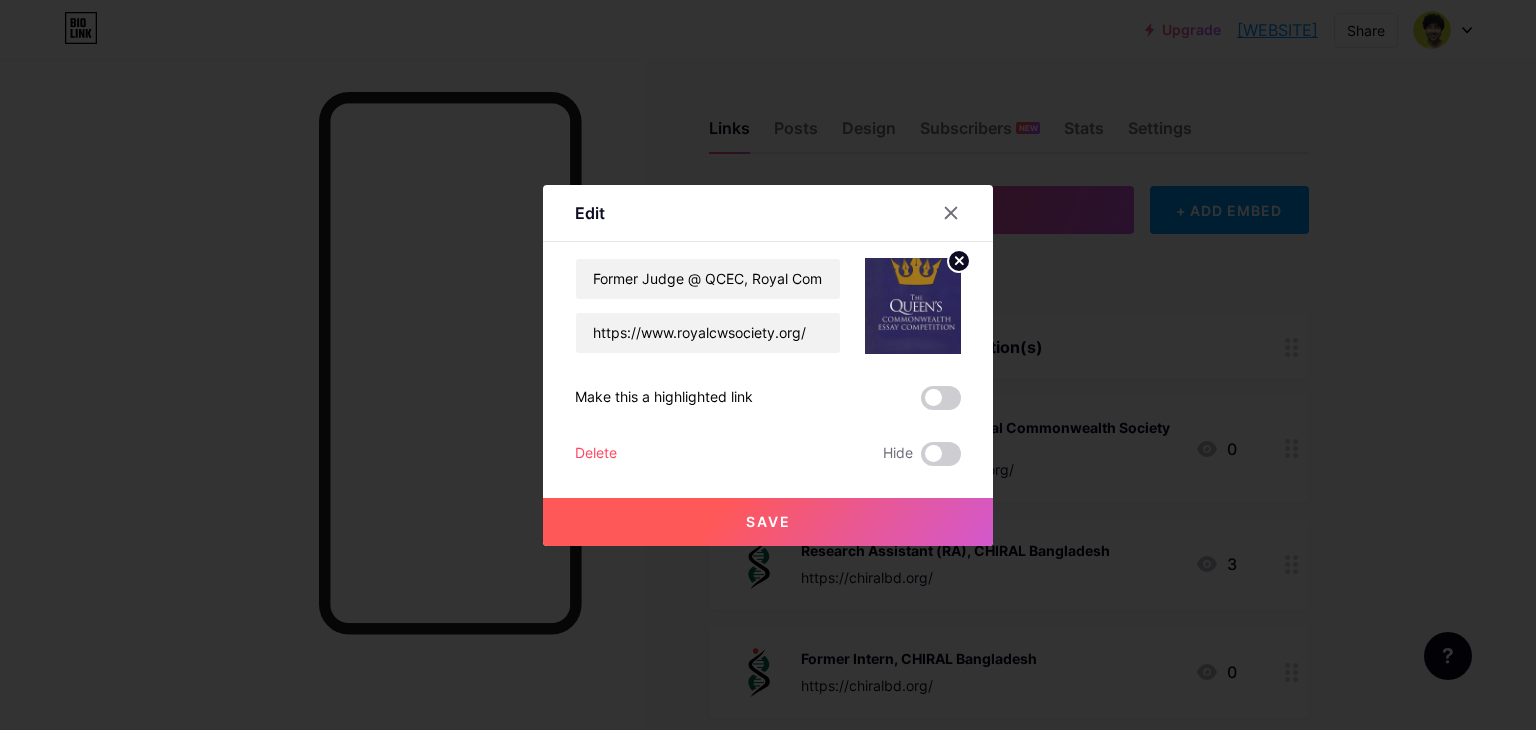 click at bounding box center [768, 365] 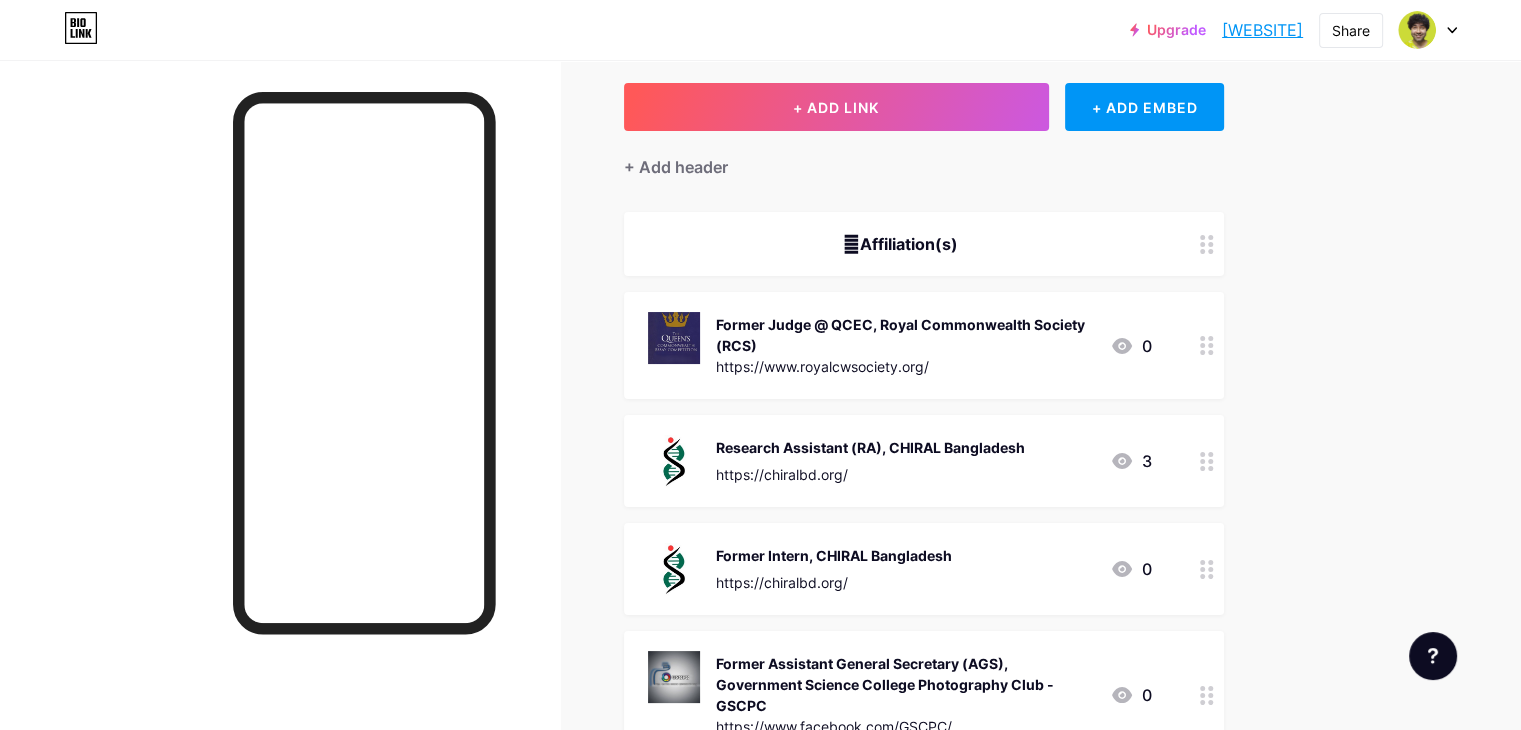 scroll, scrollTop: 108, scrollLeft: 0, axis: vertical 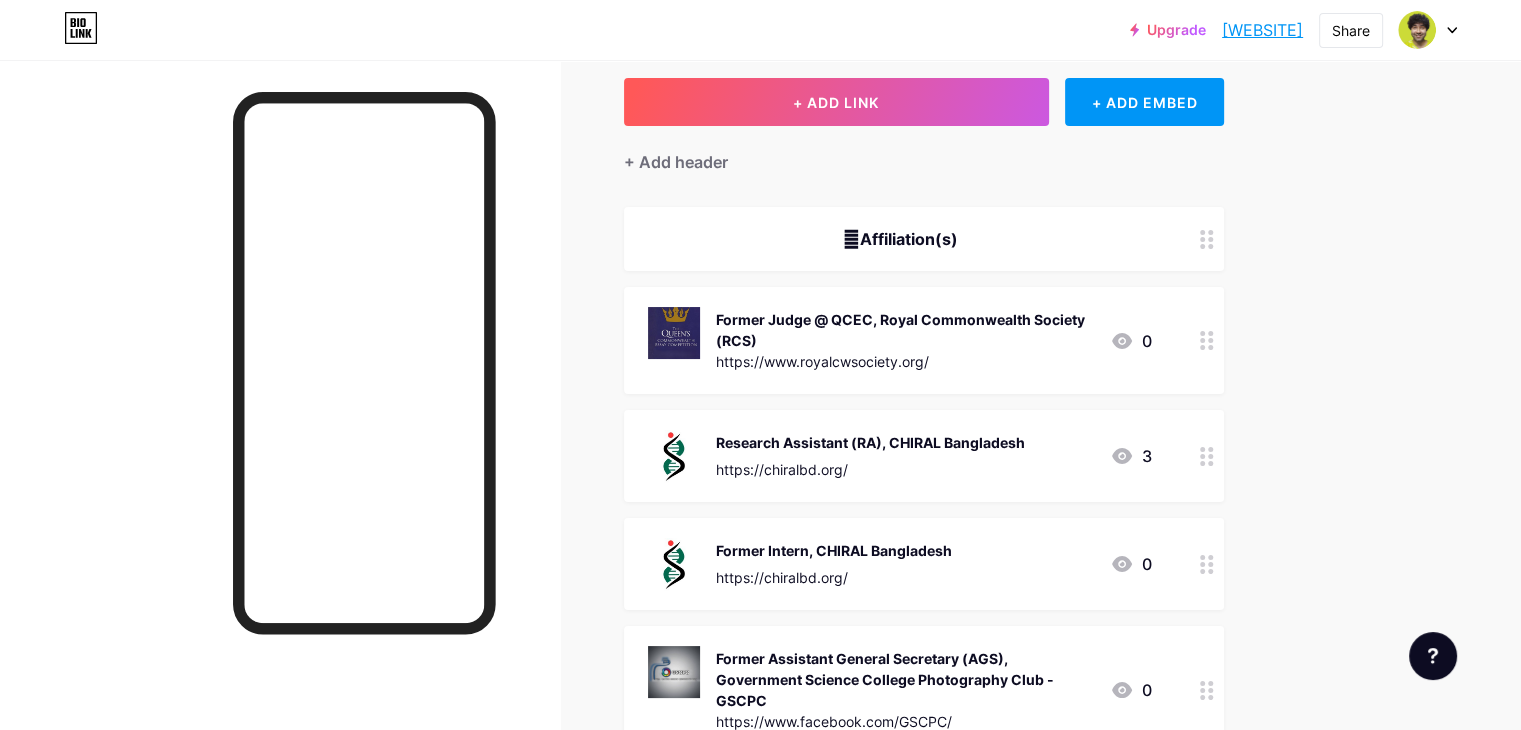 click on "Research Assistant (RA), CHIRAL Bangladesh" at bounding box center (870, 442) 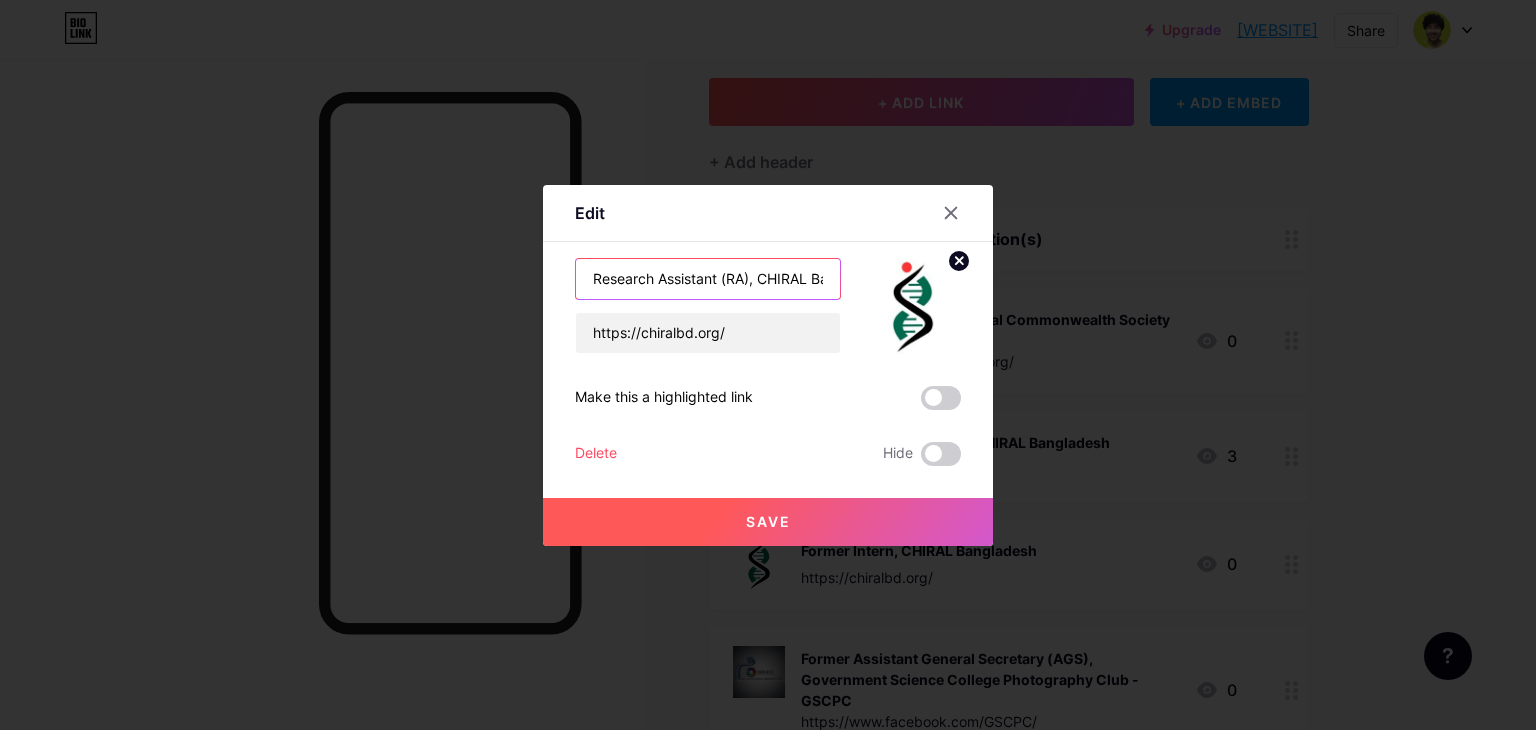 click on "Research Assistant (RA), CHIRAL Bangladesh" at bounding box center (708, 279) 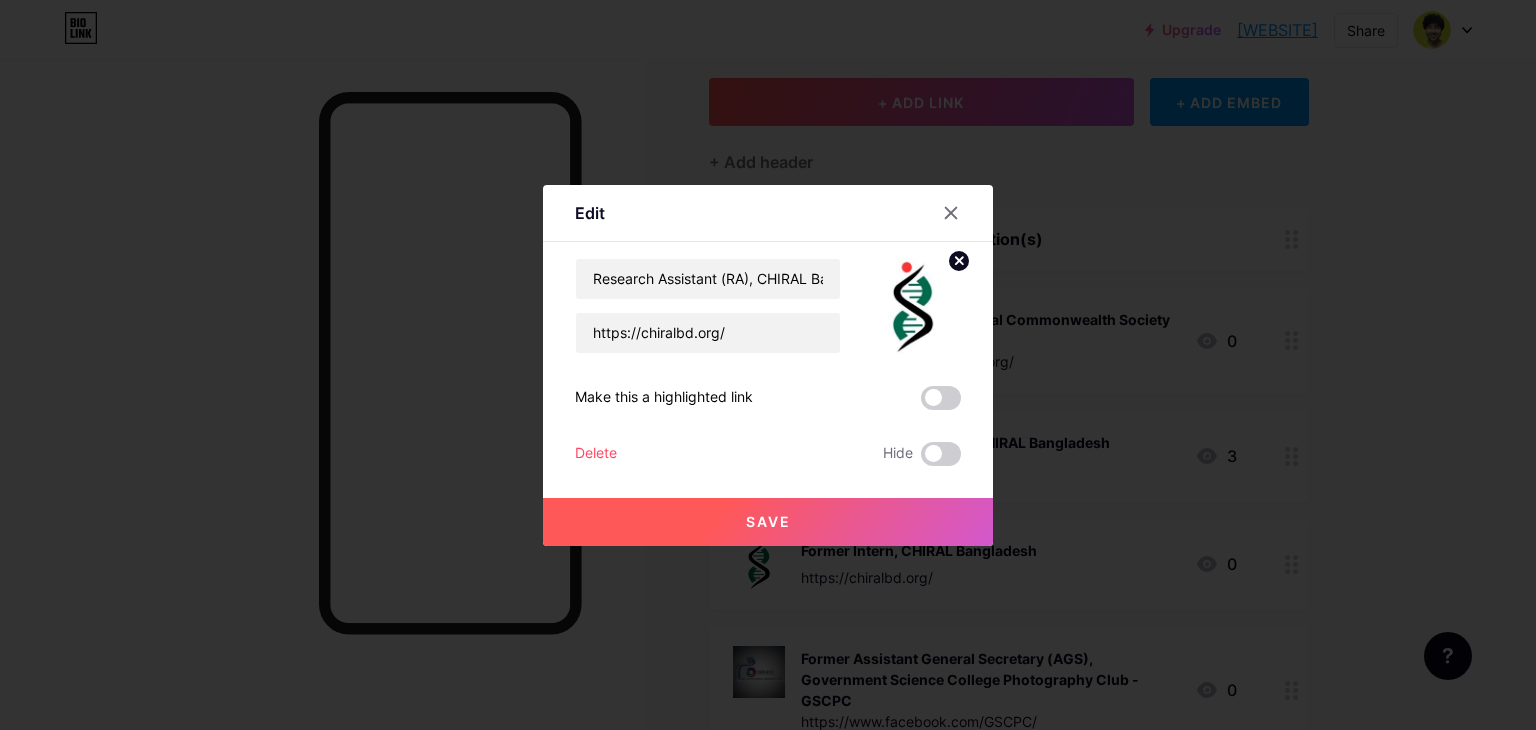 click at bounding box center [768, 365] 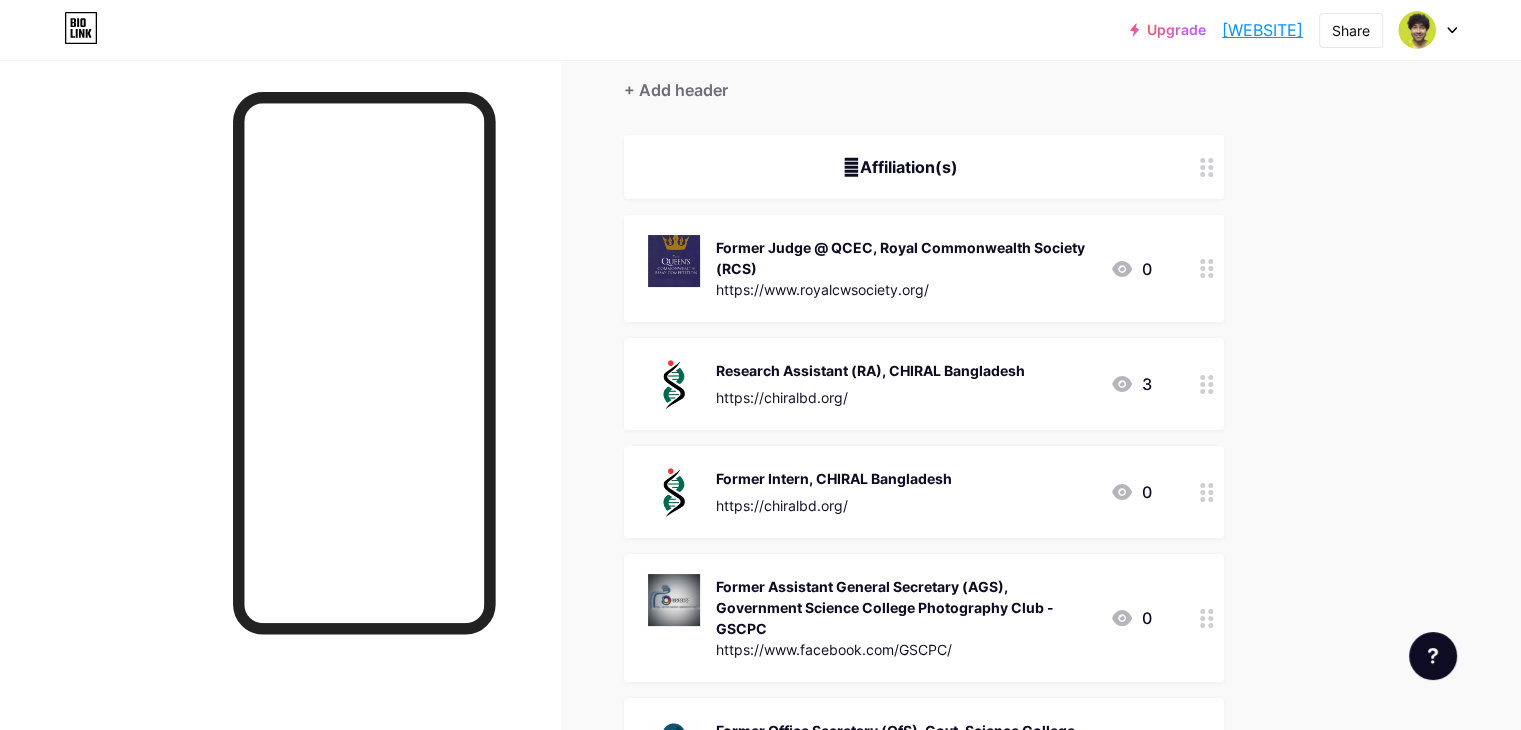 scroll, scrollTop: 274, scrollLeft: 0, axis: vertical 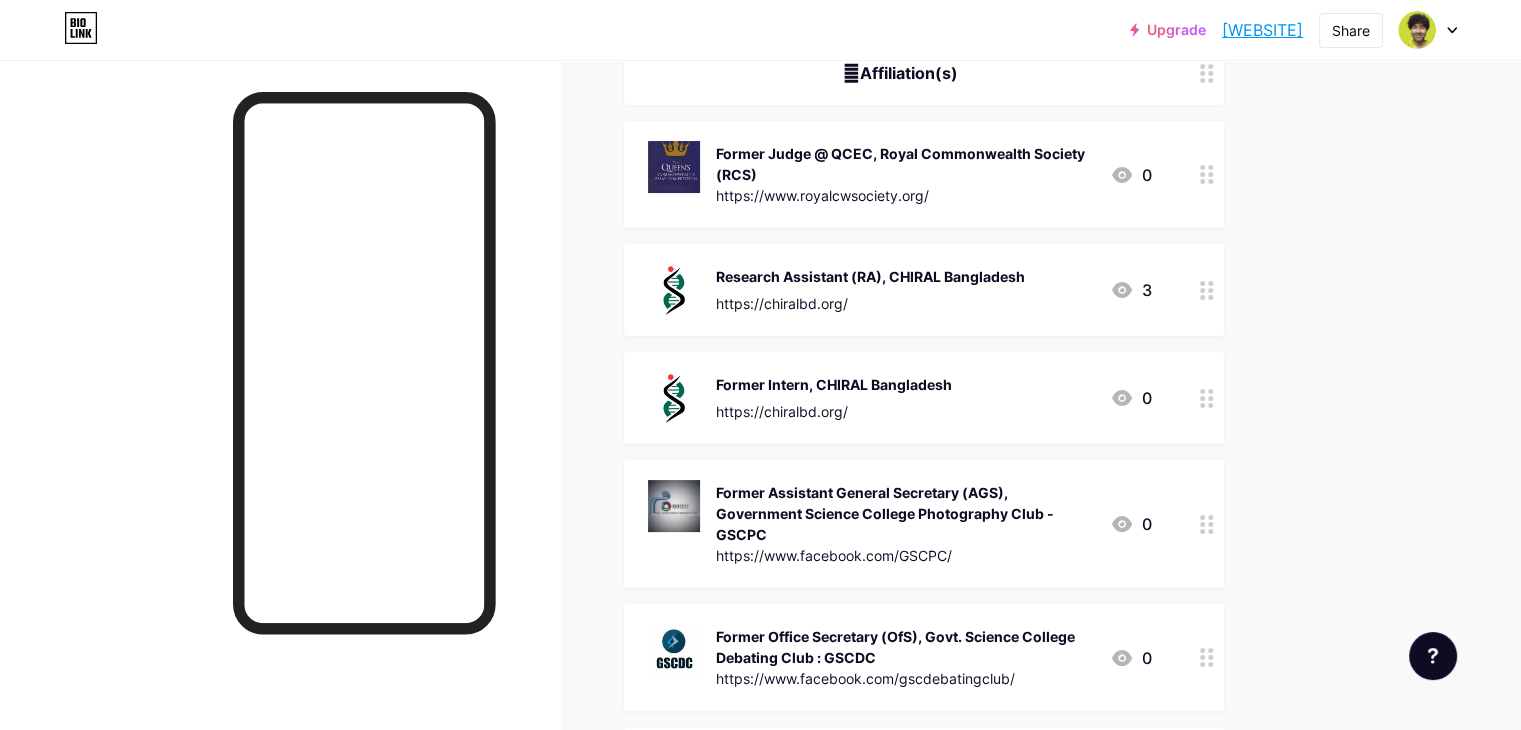 click on "Former Assistant General Secretary (AGS), Government Science College Photography Club - GSCPC" at bounding box center [905, 513] 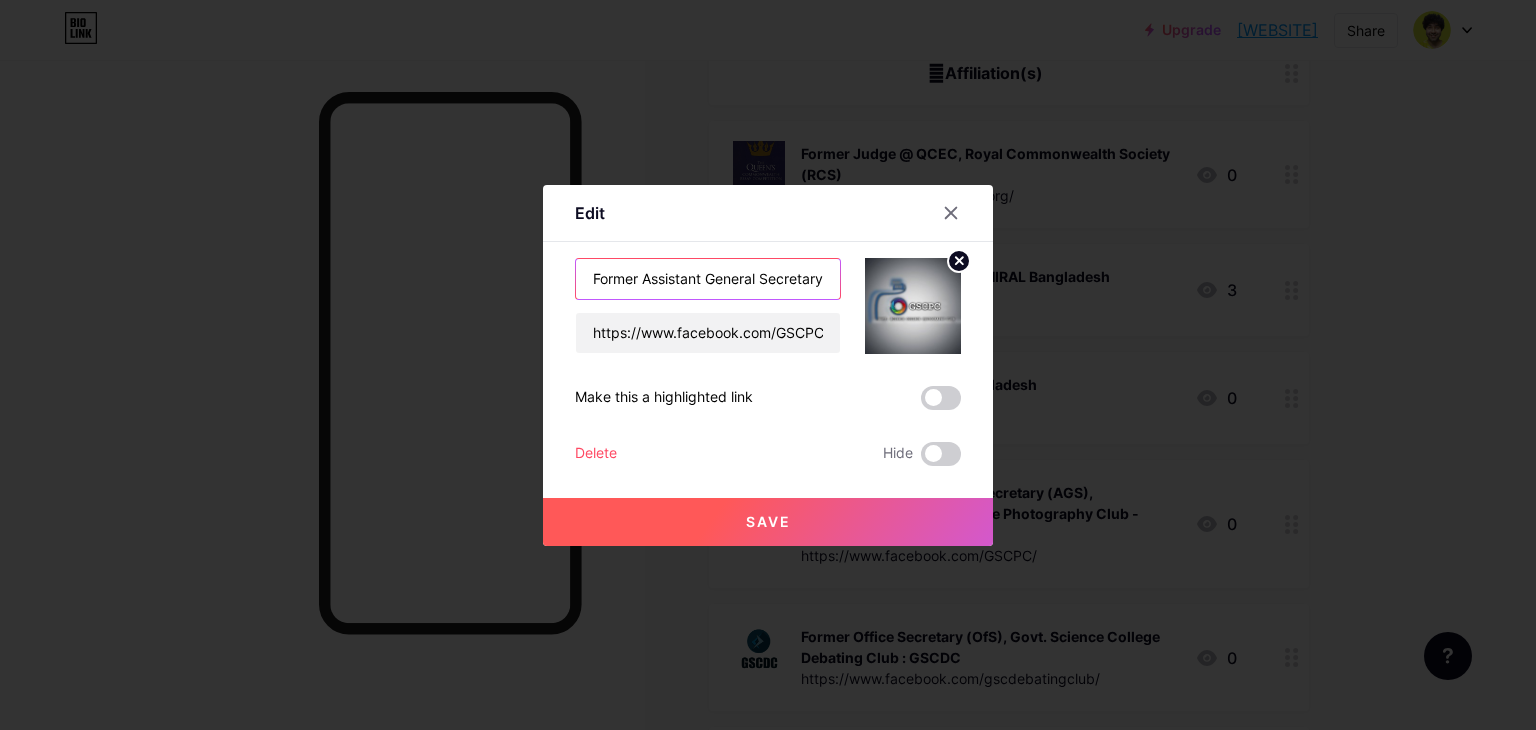 click on "Former Assistant General Secretary (AGS), Government Science College Photography Club - GSCPC" at bounding box center (708, 279) 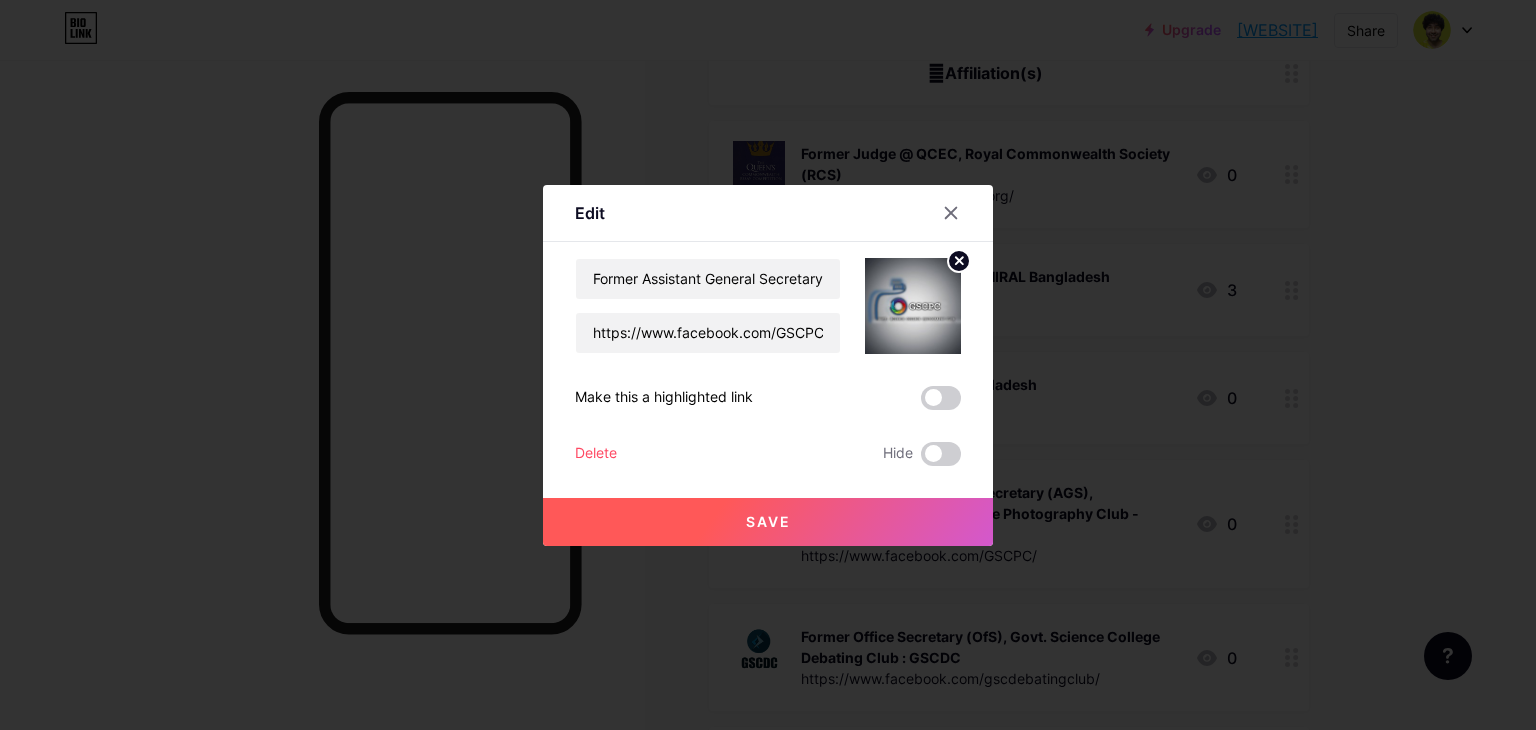 click at bounding box center (768, 365) 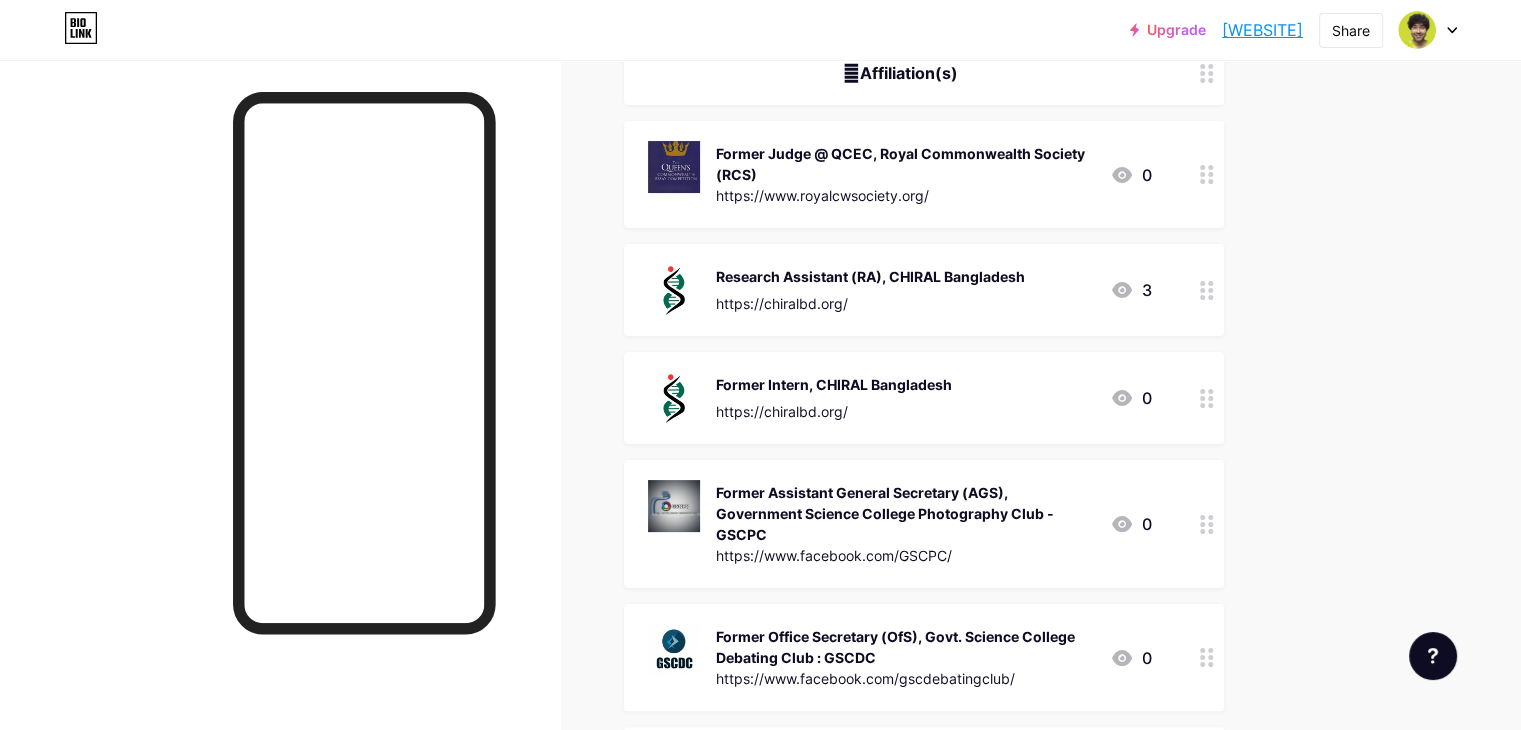 click on "Former Office Secretary (OfS), Govt. Science College Debating Club : GSCDC" at bounding box center [905, 647] 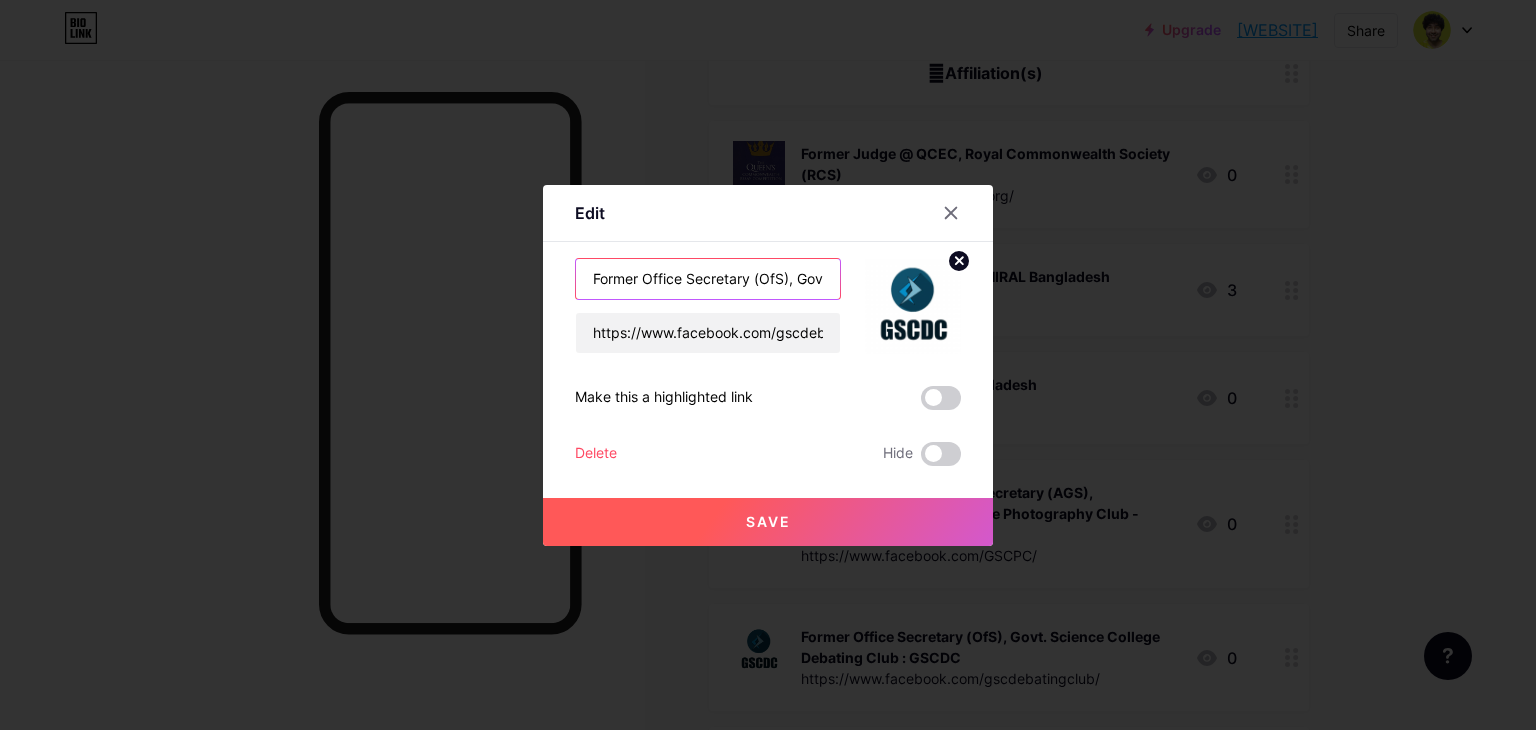 click on "Former Office Secretary (OfS), Govt. Science College Debating Club : GSCDC" at bounding box center [708, 279] 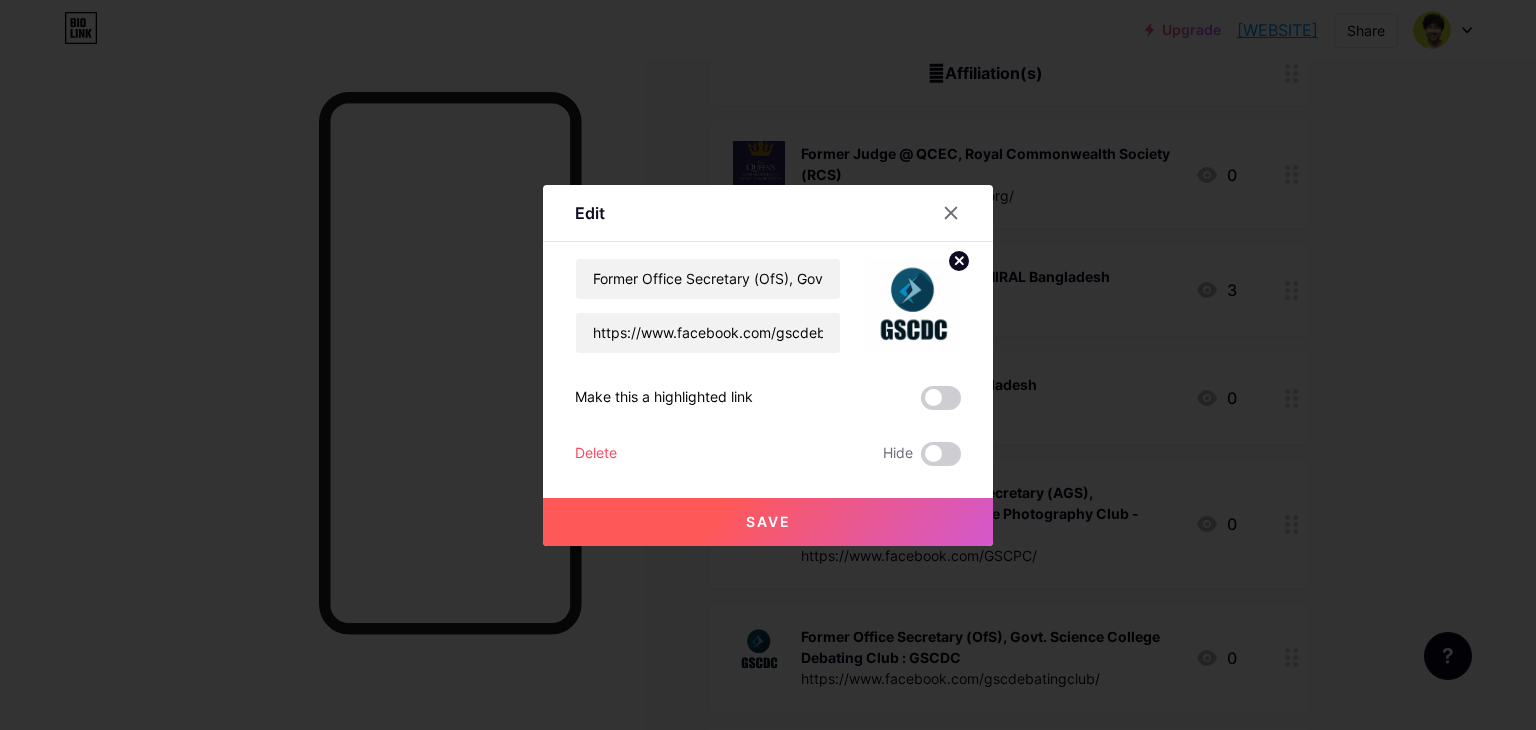 click at bounding box center (768, 365) 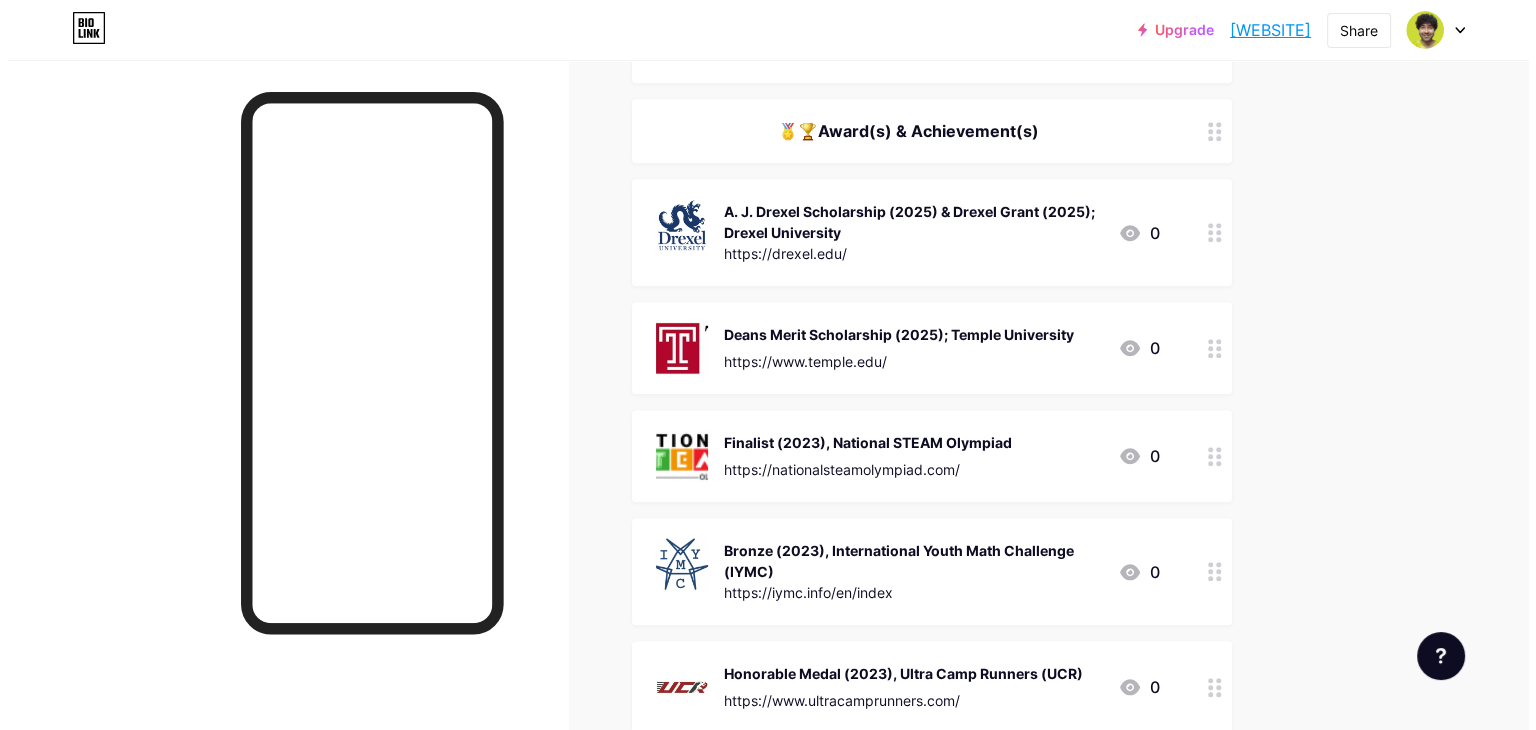 scroll, scrollTop: 2156, scrollLeft: 0, axis: vertical 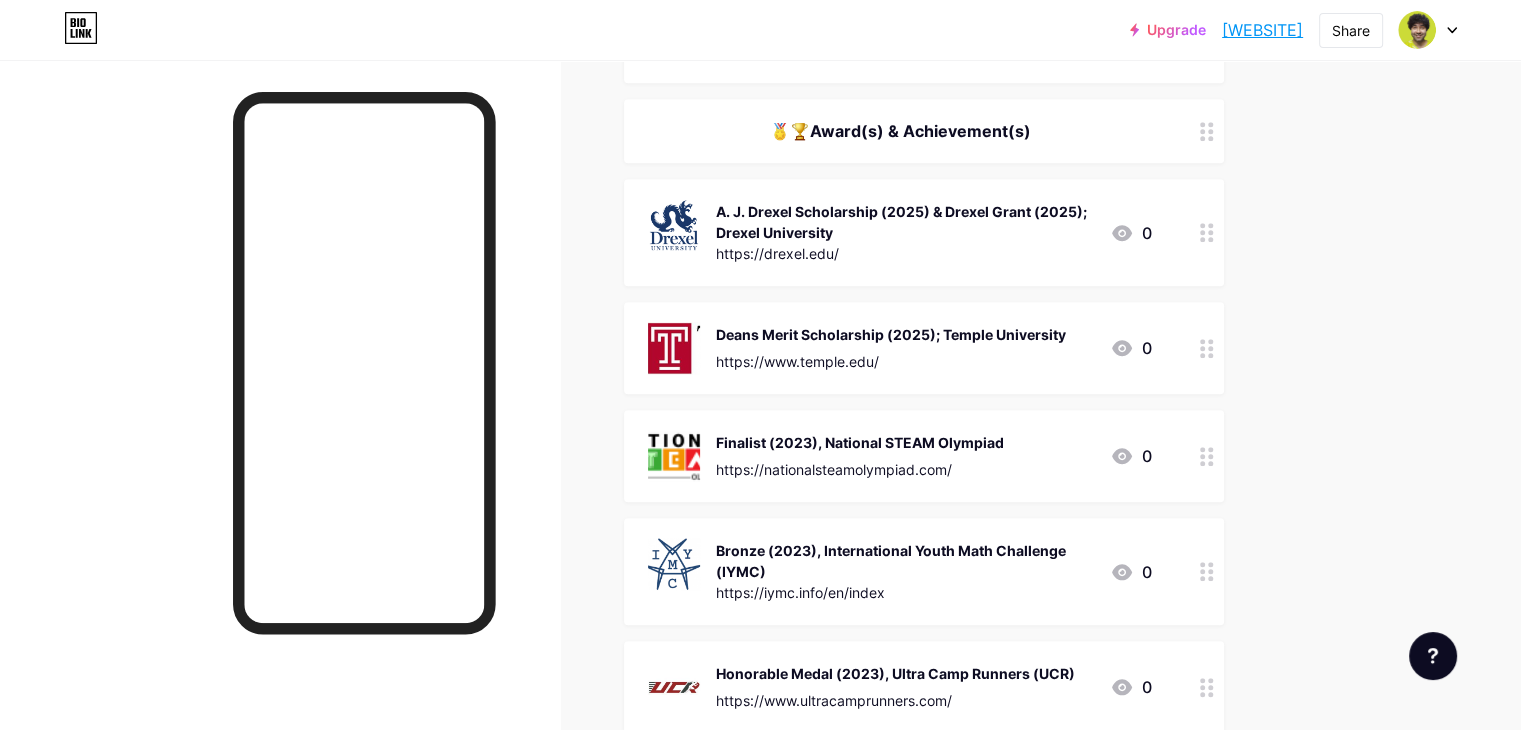 click on "A. J. Drexel Scholarship (2025) & Drexel Grant (2025); Drexel University" at bounding box center (905, 222) 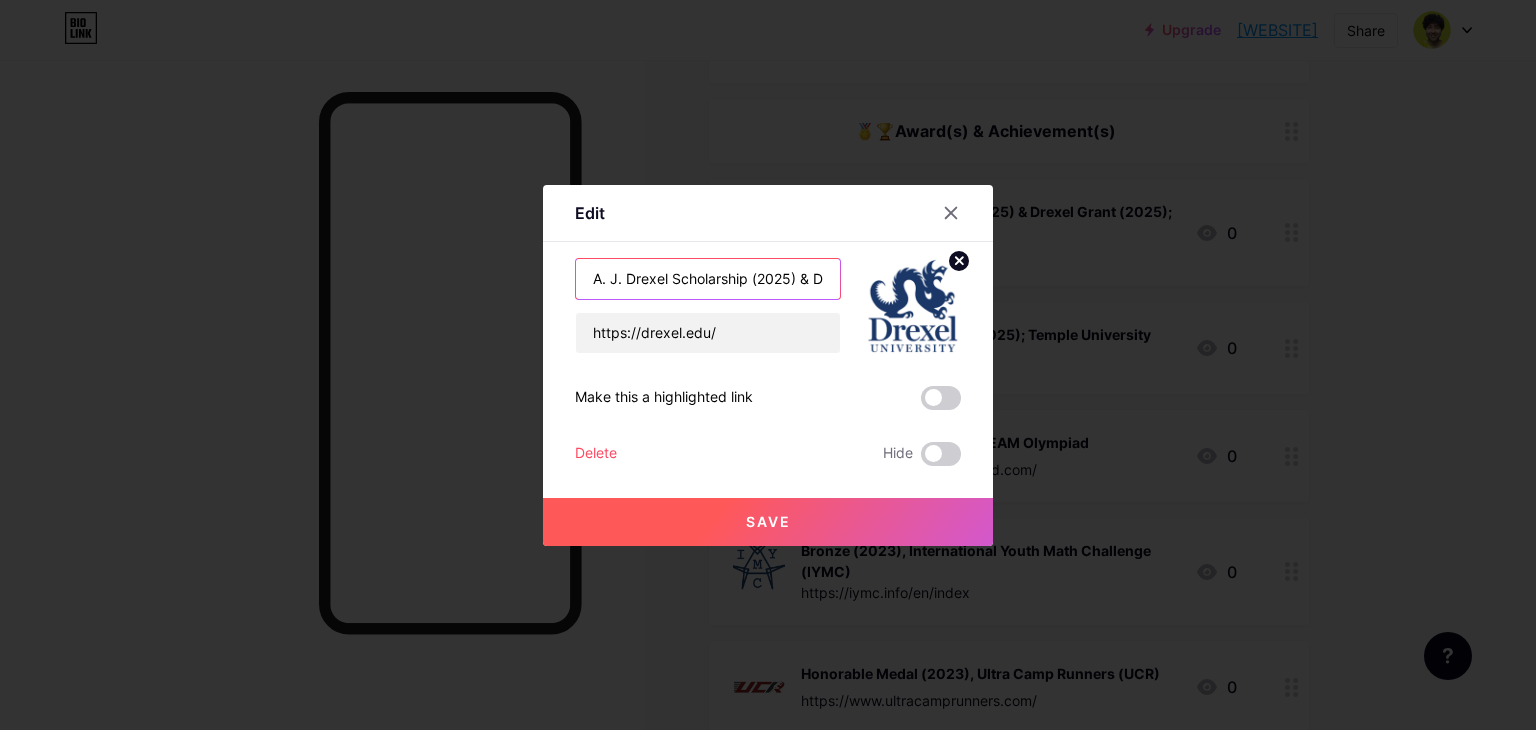 click on "A. J. Drexel Scholarship (2025) & Drexel Grant (2025); Drexel University" at bounding box center (708, 279) 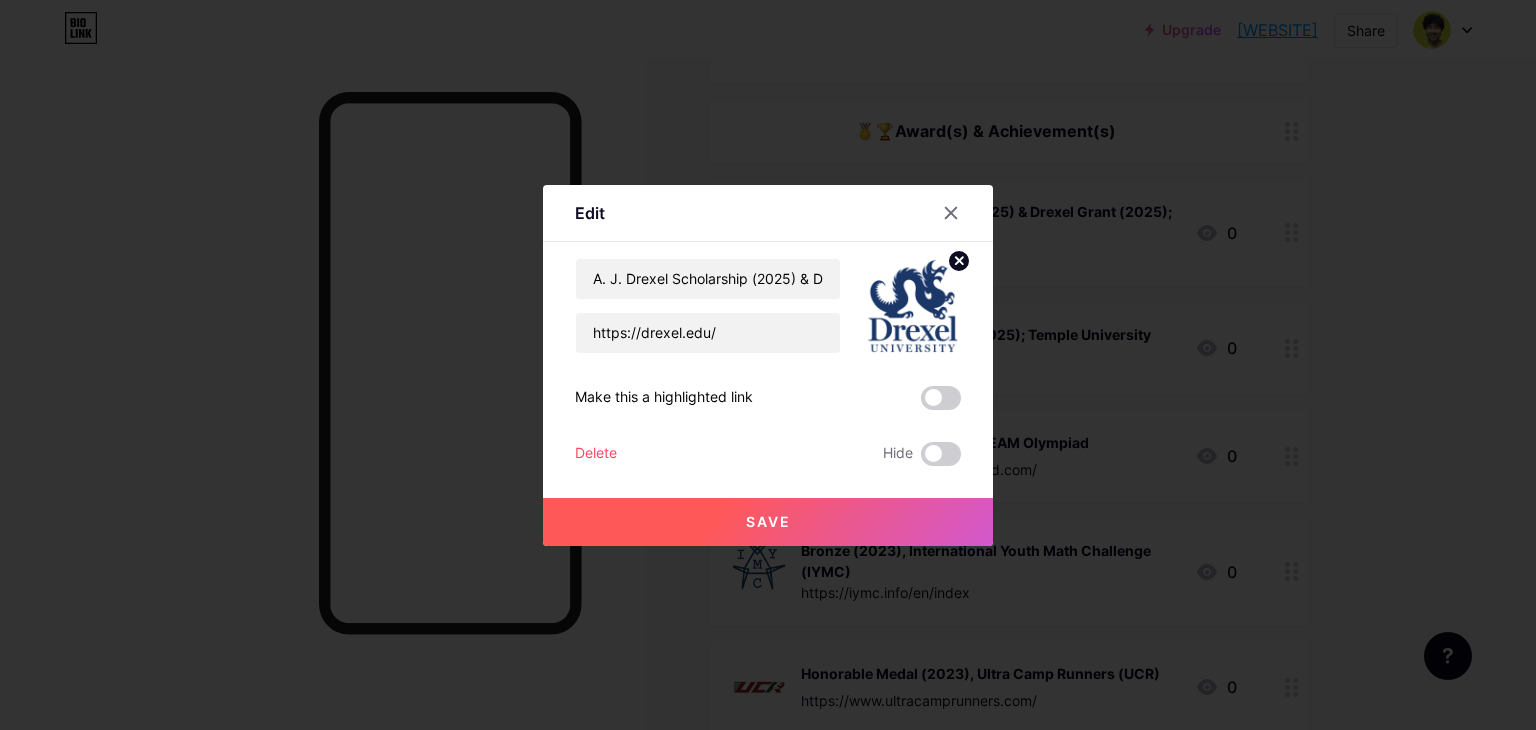 click at bounding box center [768, 365] 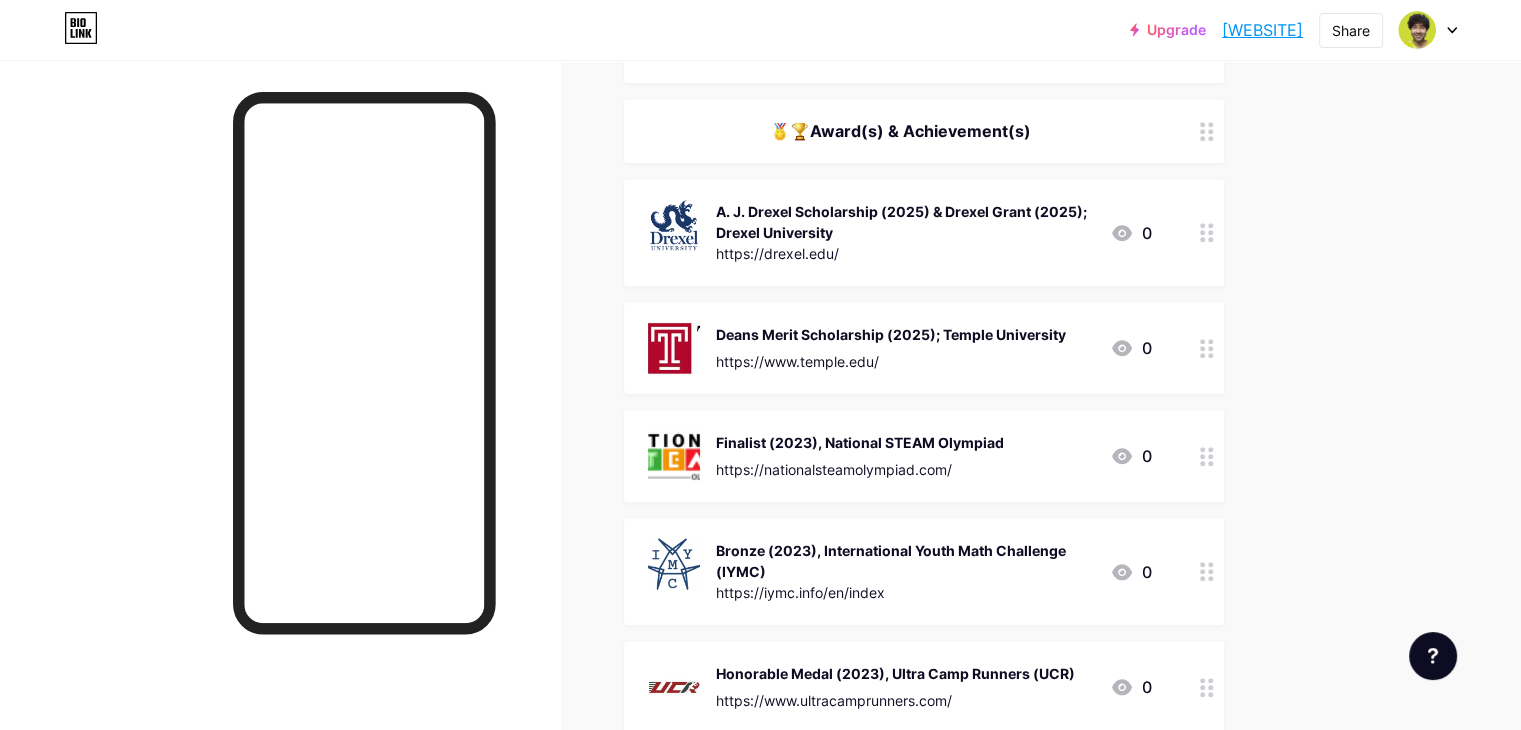 click on "Deans Merit Scholarship (2025); Temple University
https://www.temple.edu/" at bounding box center [891, 348] 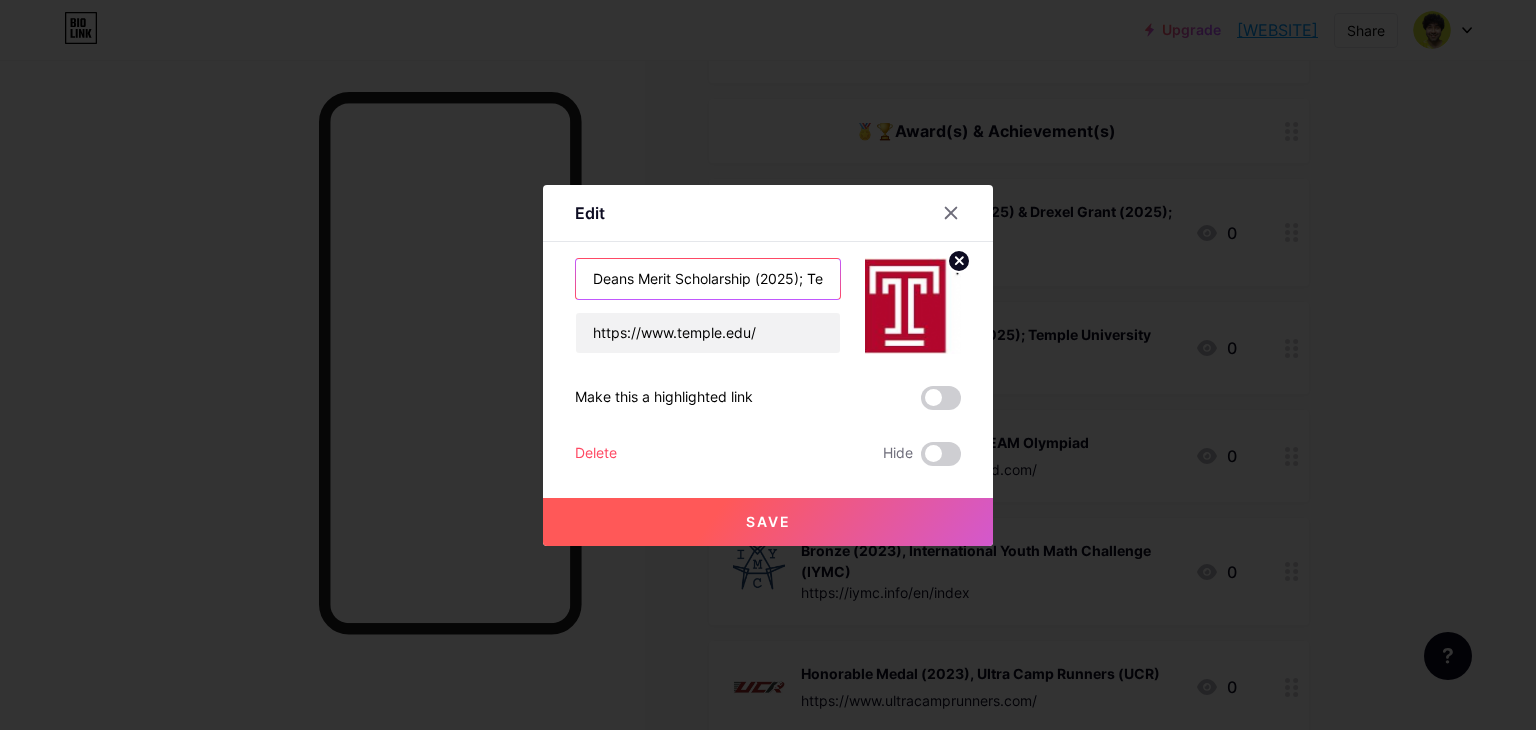 click on "Deans Merit Scholarship (2025); Temple University" at bounding box center (708, 279) 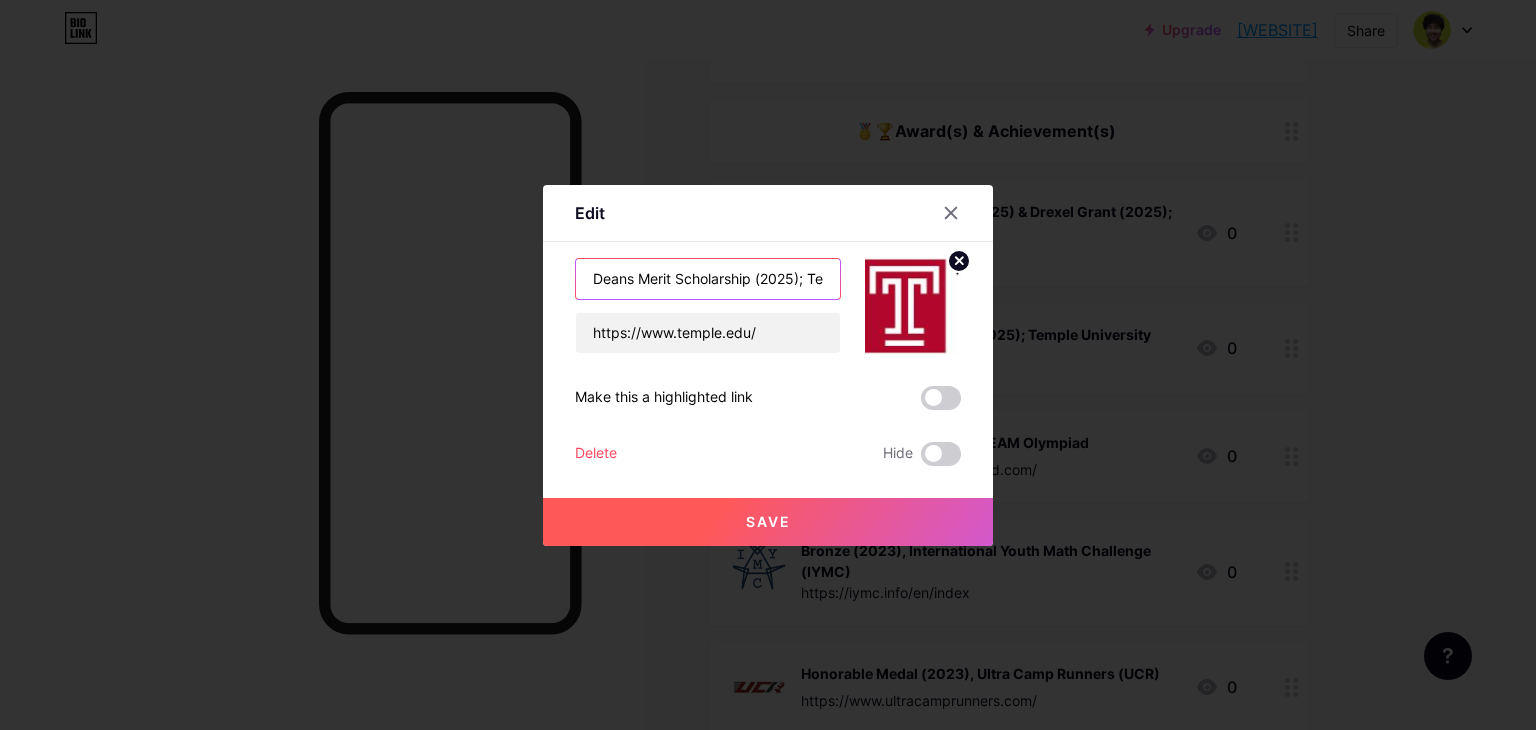 scroll, scrollTop: 0, scrollLeft: 104, axis: horizontal 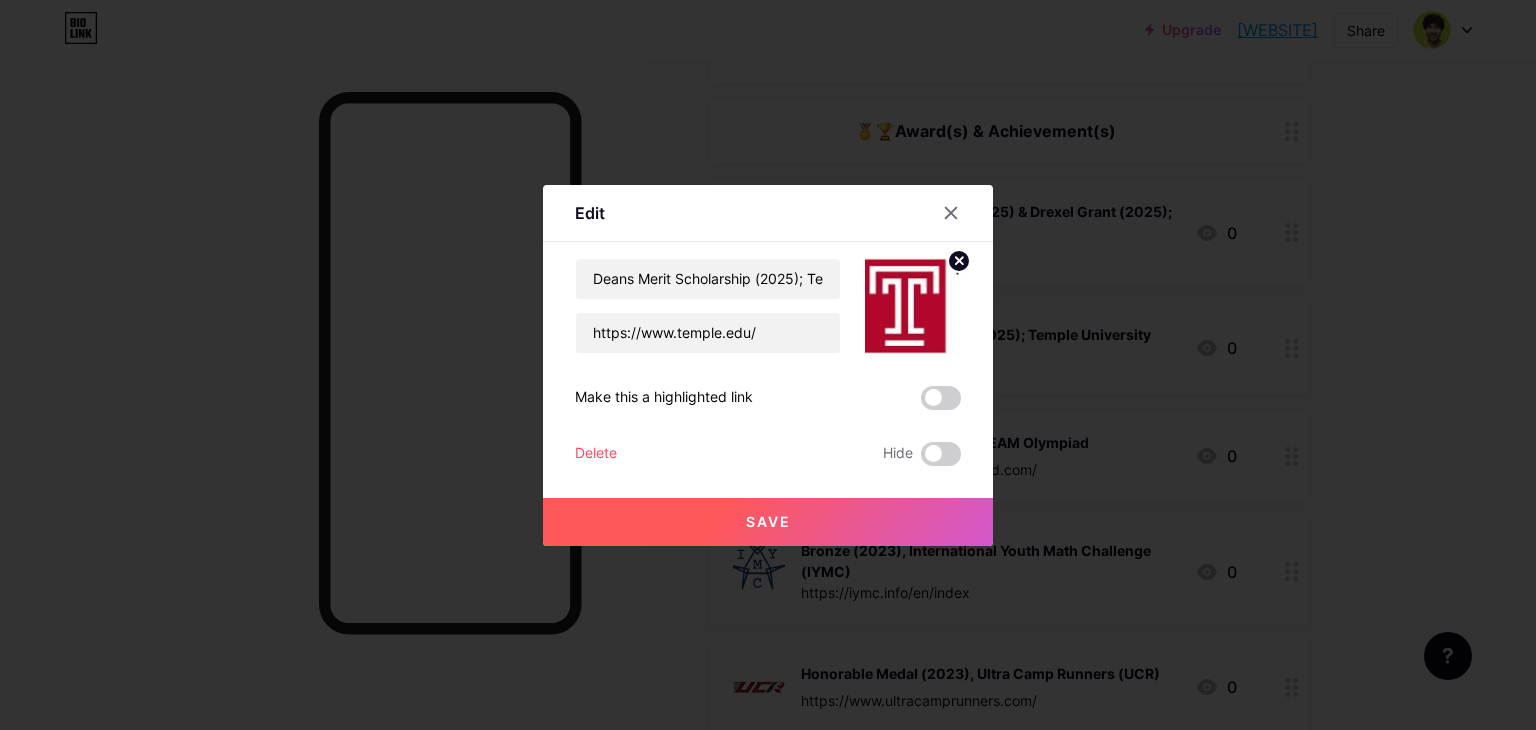 click at bounding box center (768, 365) 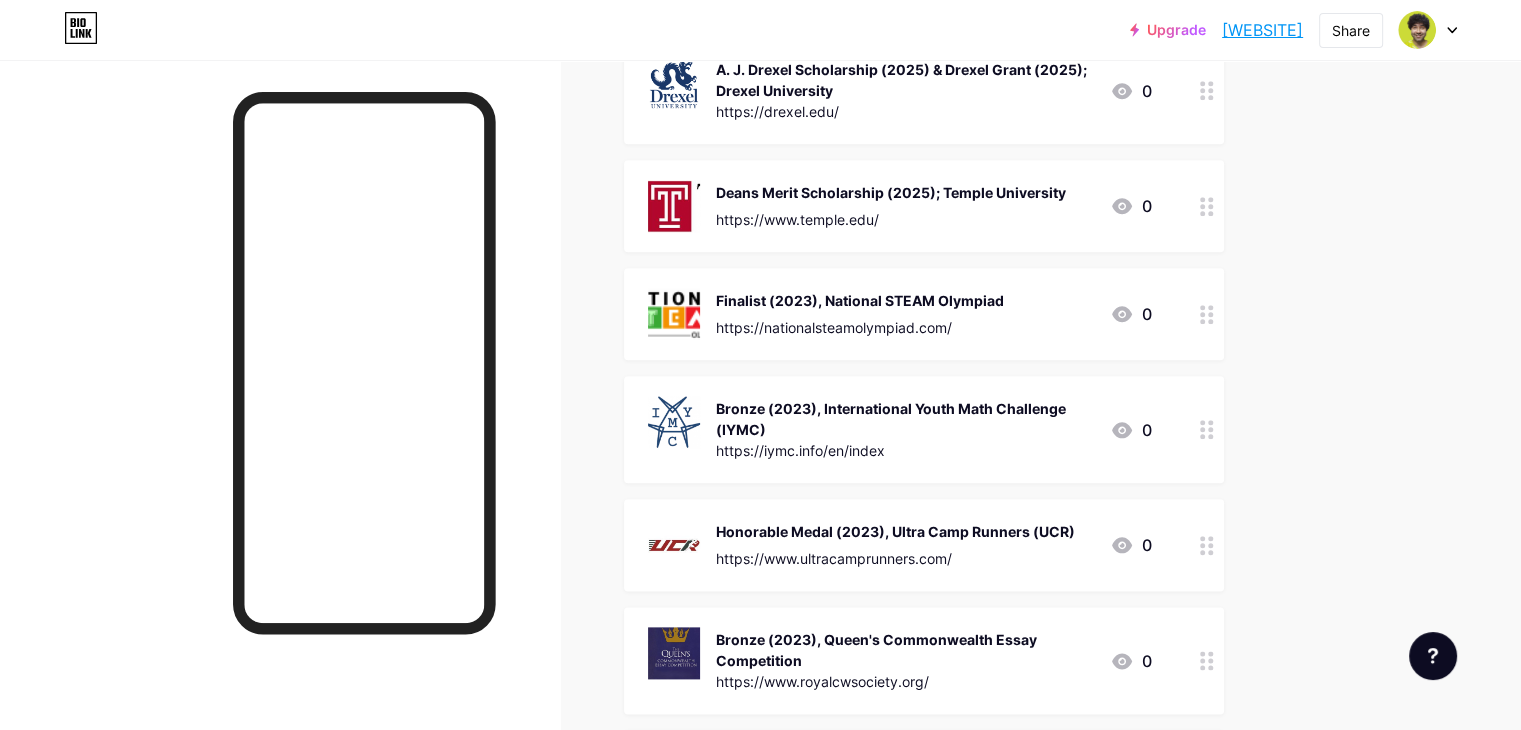 scroll, scrollTop: 2299, scrollLeft: 0, axis: vertical 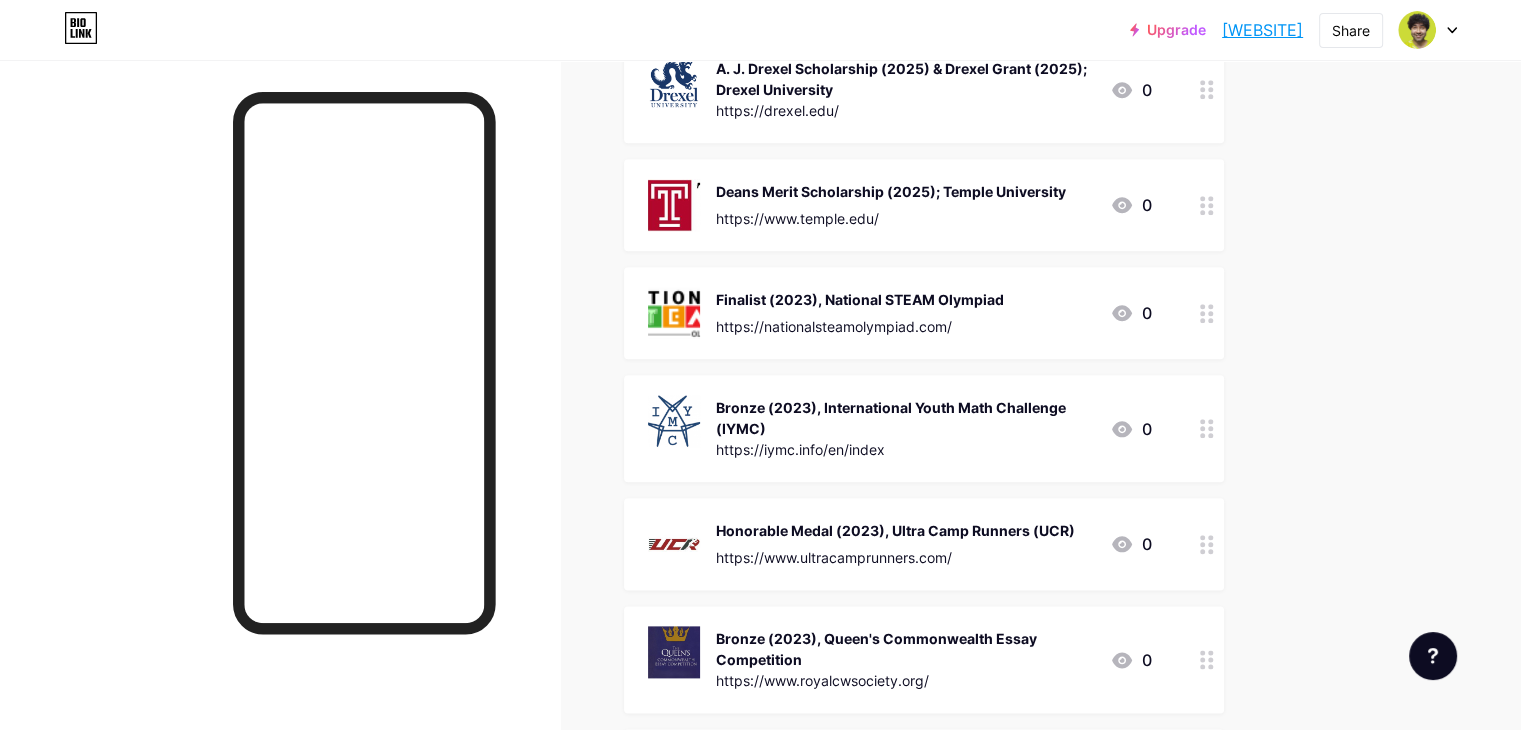 click on "Bronze (2023), International Youth Math Challenge (IYMC)" at bounding box center [905, 418] 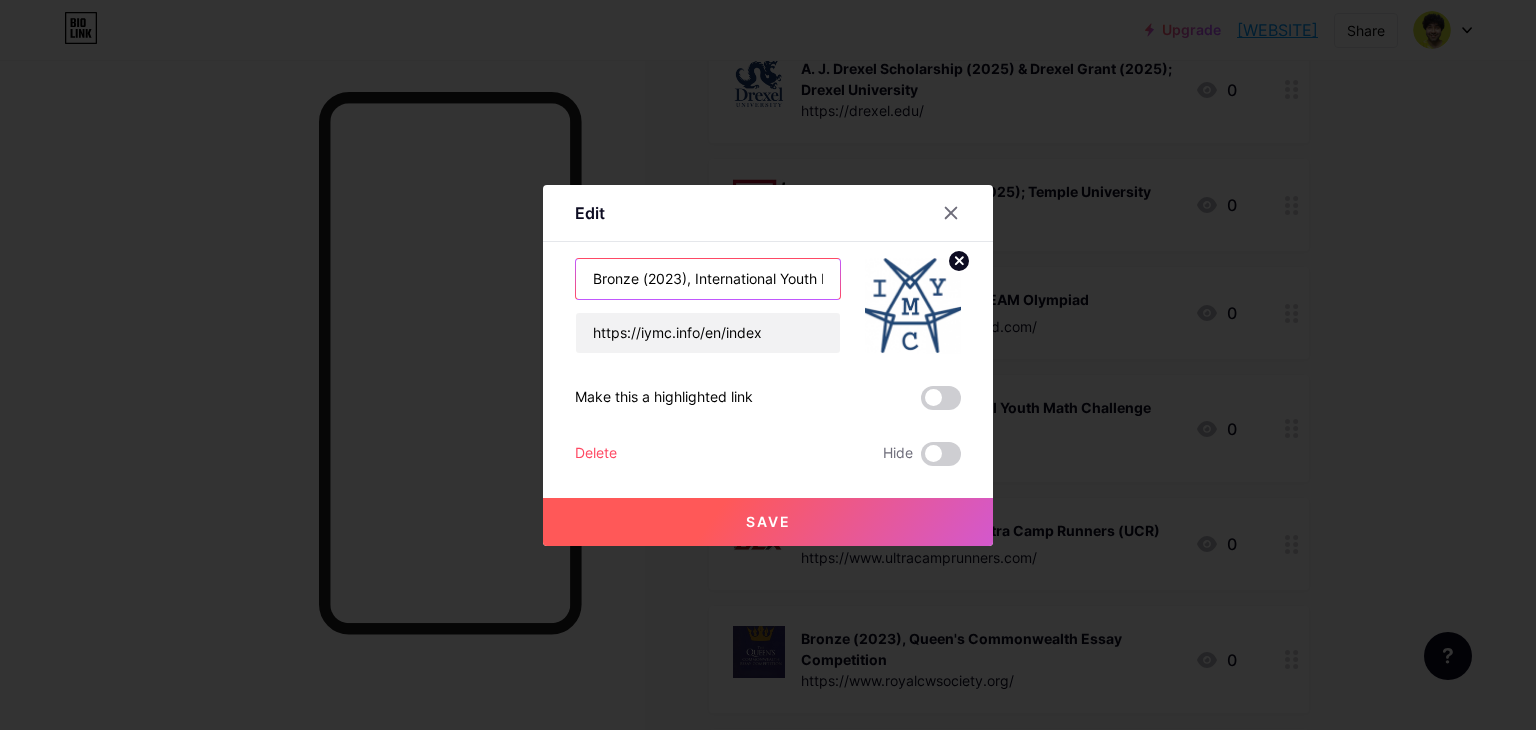 click on "Bronze (2023), International Youth Math Challenge (IYMC)" at bounding box center [708, 279] 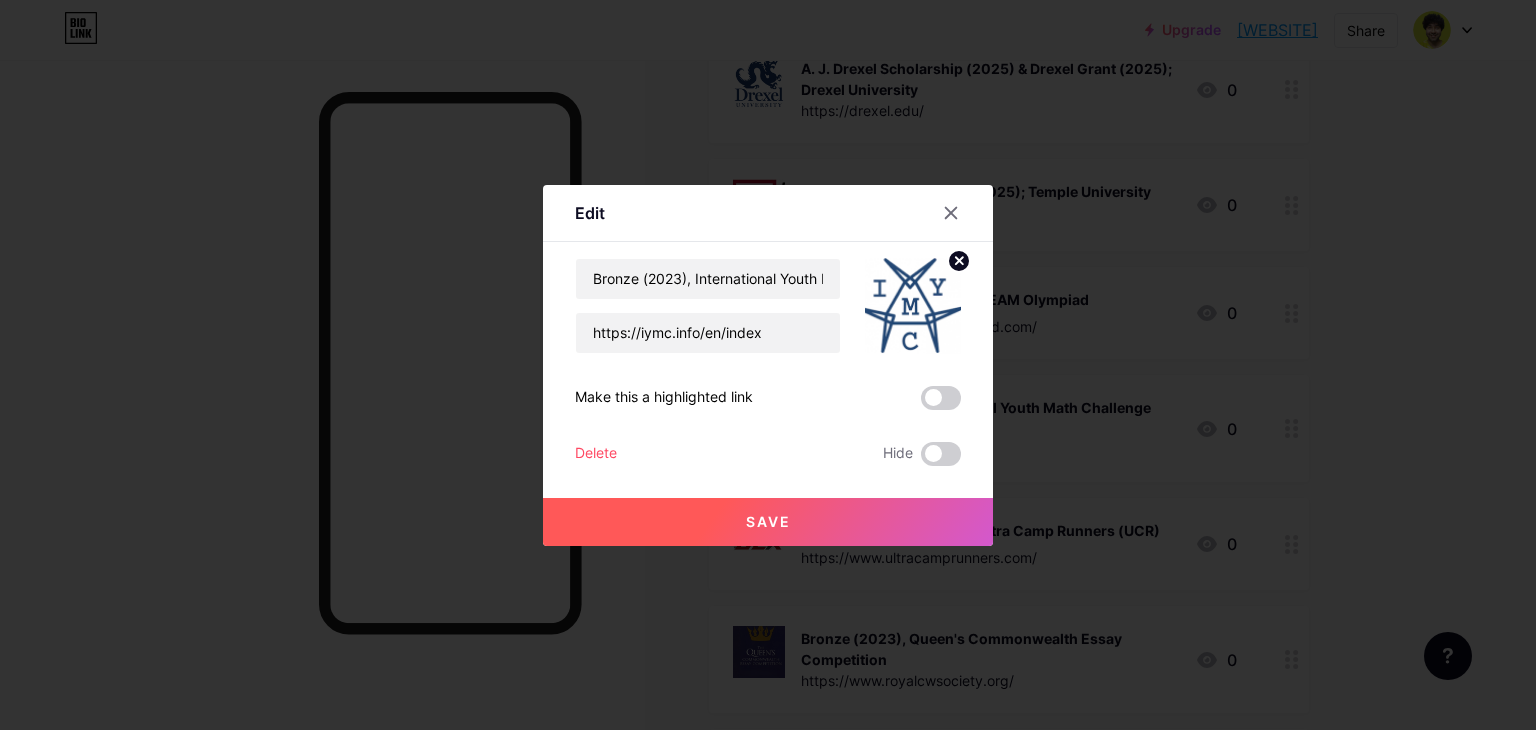 click at bounding box center [768, 365] 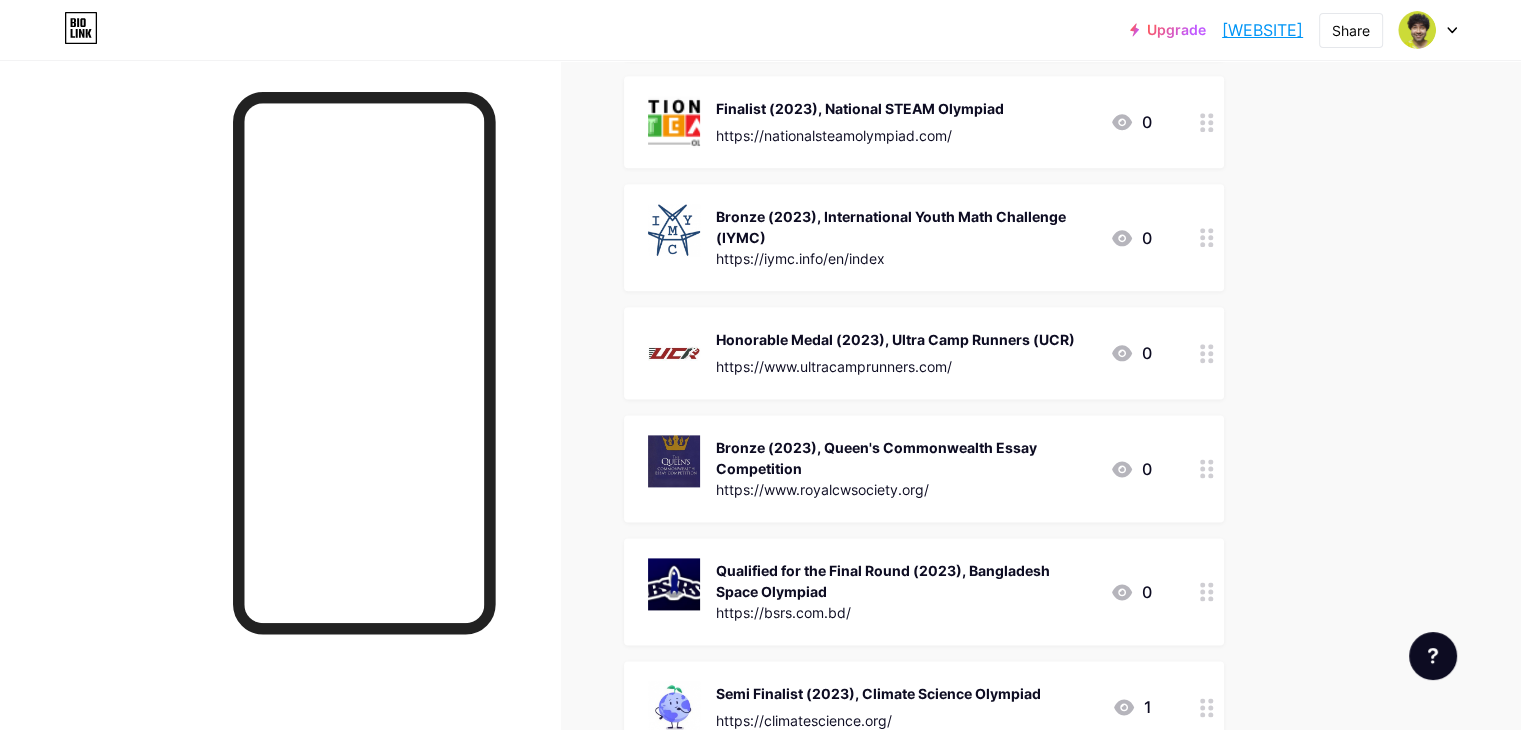 scroll, scrollTop: 2491, scrollLeft: 0, axis: vertical 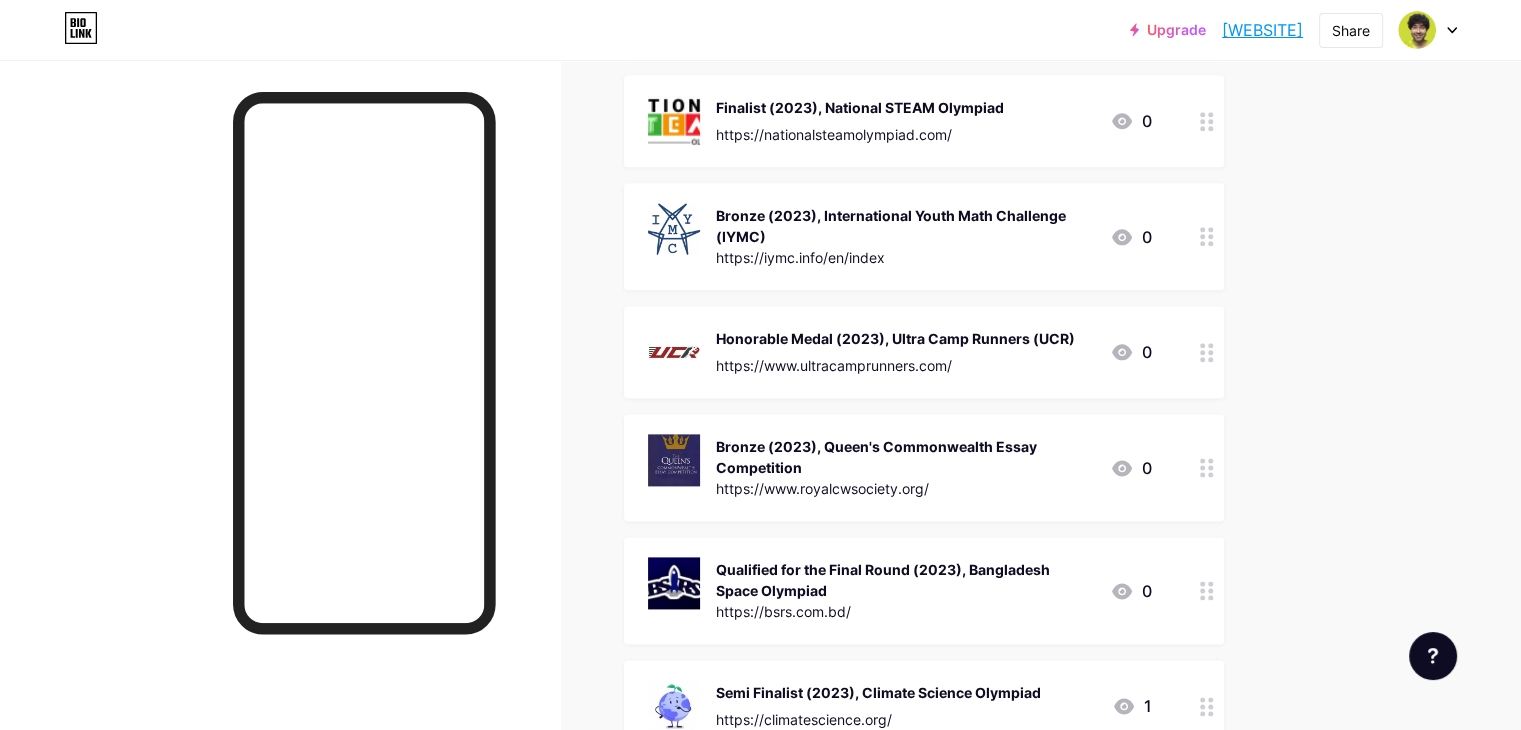 click on "Bronze (2023), Queen's Commonwealth Essay Competition" at bounding box center (905, 457) 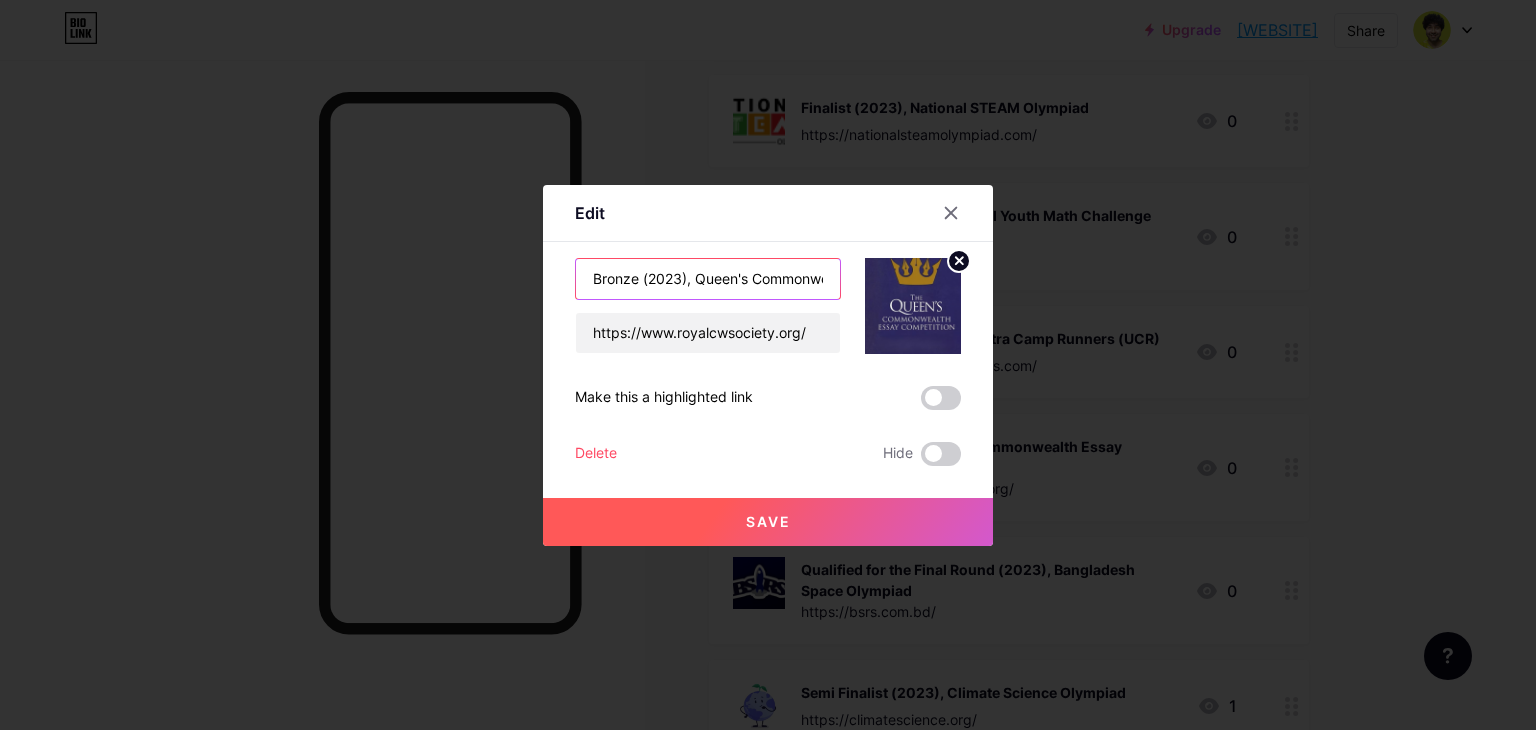 click on "Bronze (2023), Queen's Commonwealth Essay Competition" at bounding box center [708, 279] 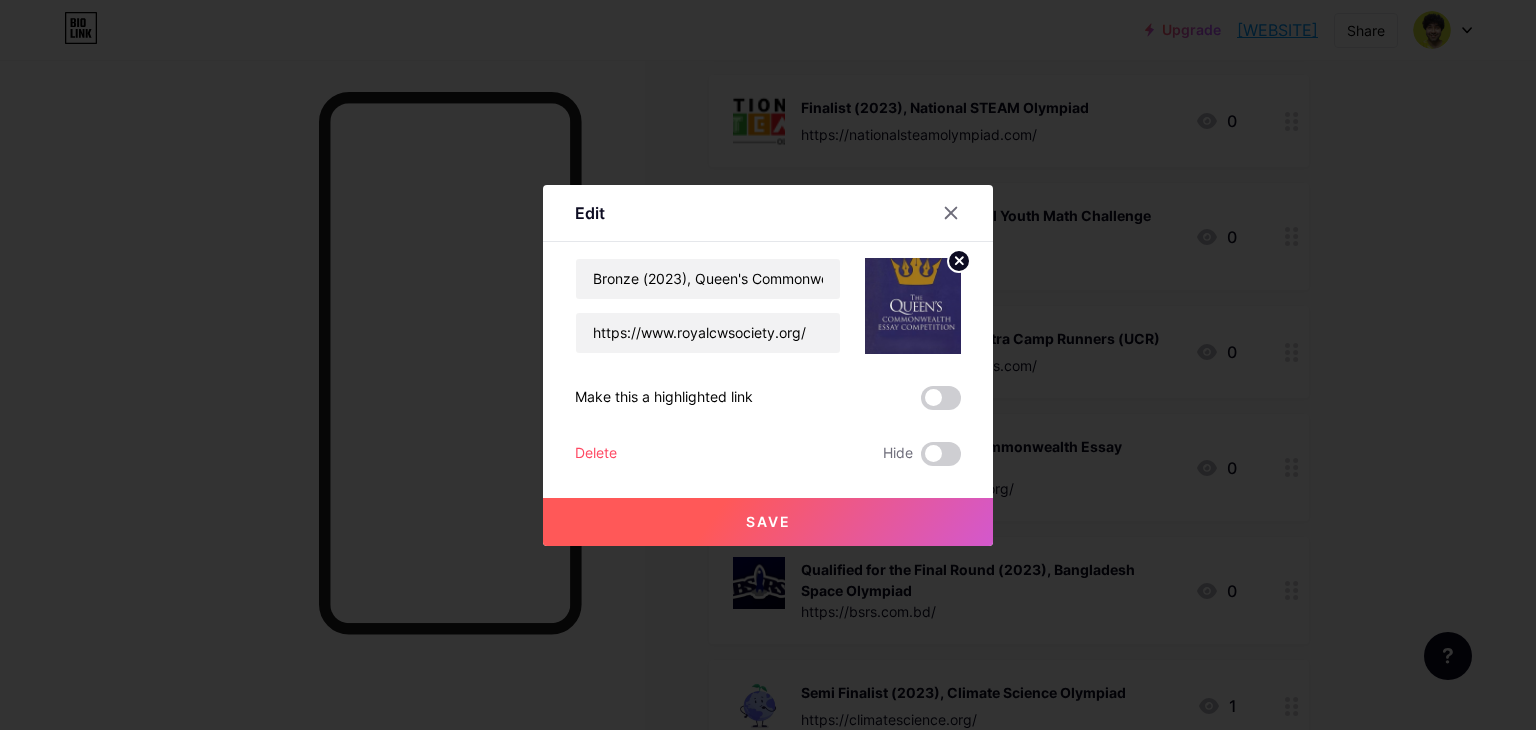 click at bounding box center [768, 365] 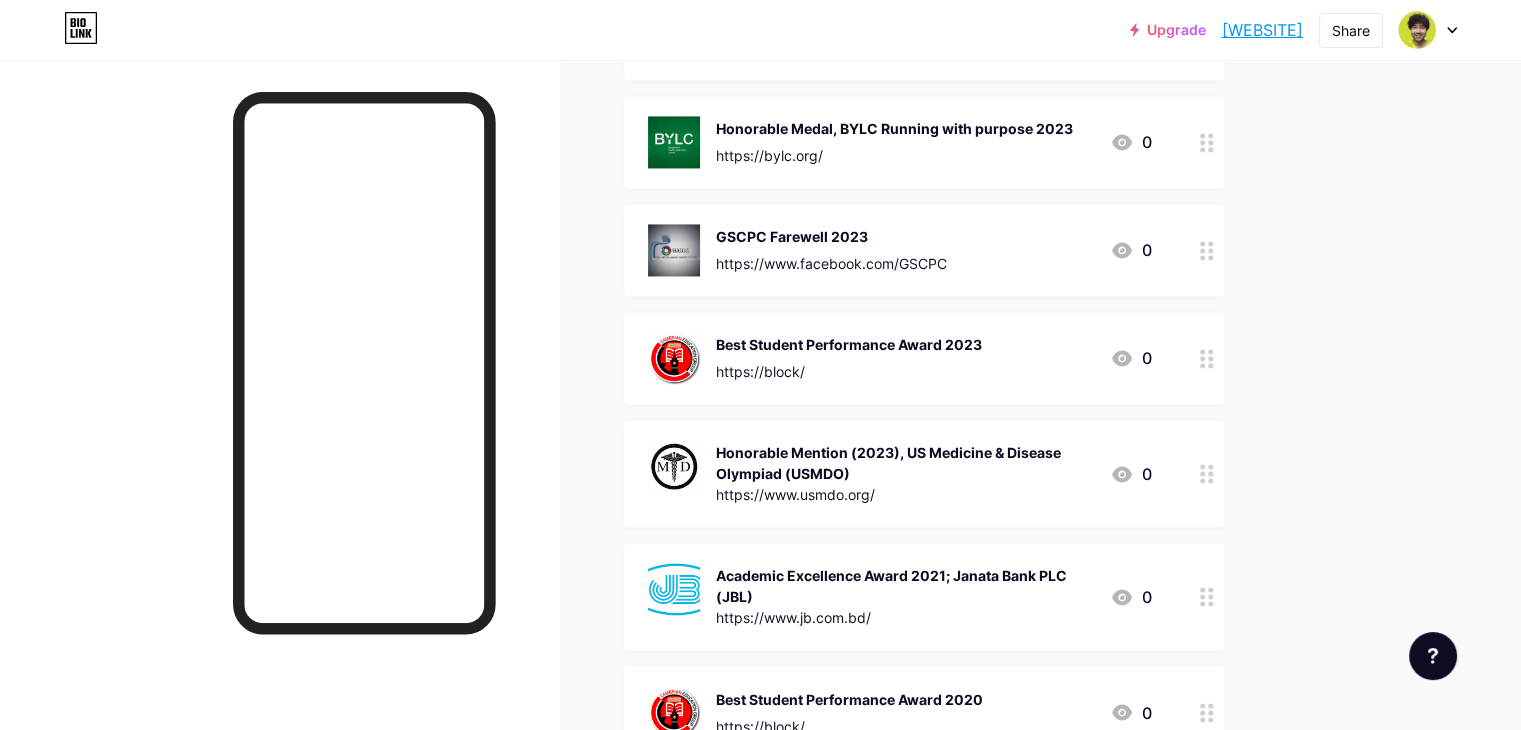 scroll, scrollTop: 3164, scrollLeft: 0, axis: vertical 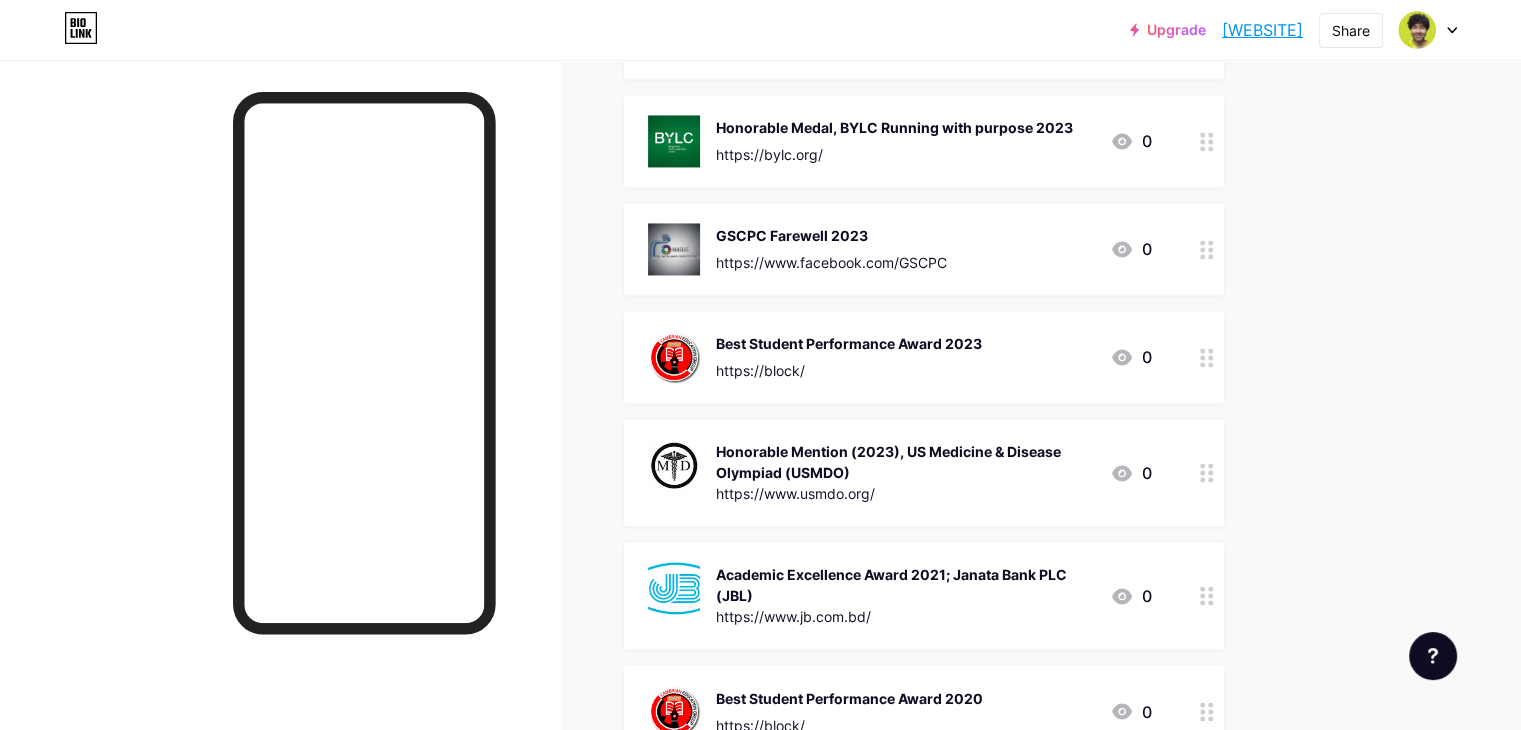 click on "https://www.usmdo.org/" at bounding box center [905, 493] 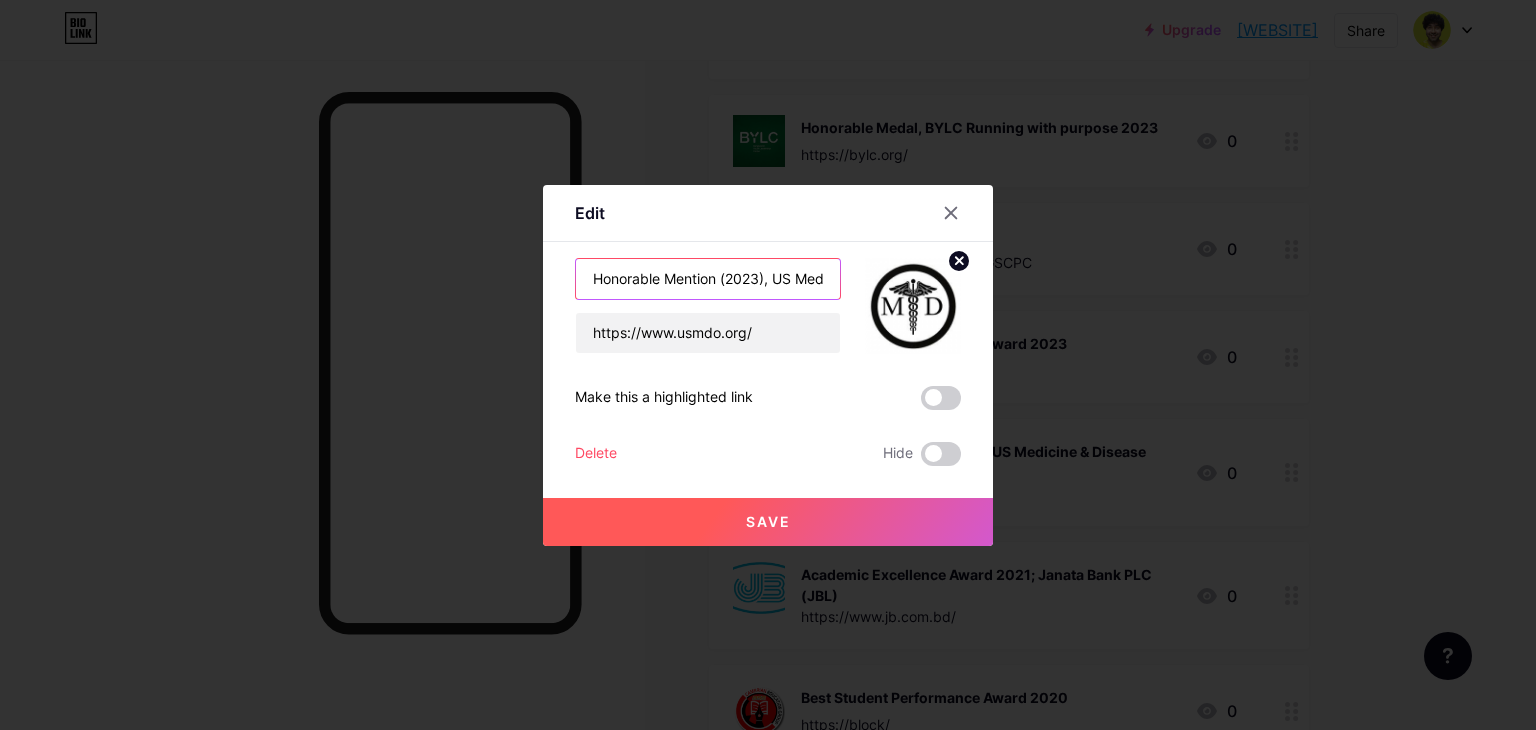click on "Honorable Mention (2023), US Medicine & Disease Olympiad (USMDO)" at bounding box center [708, 279] 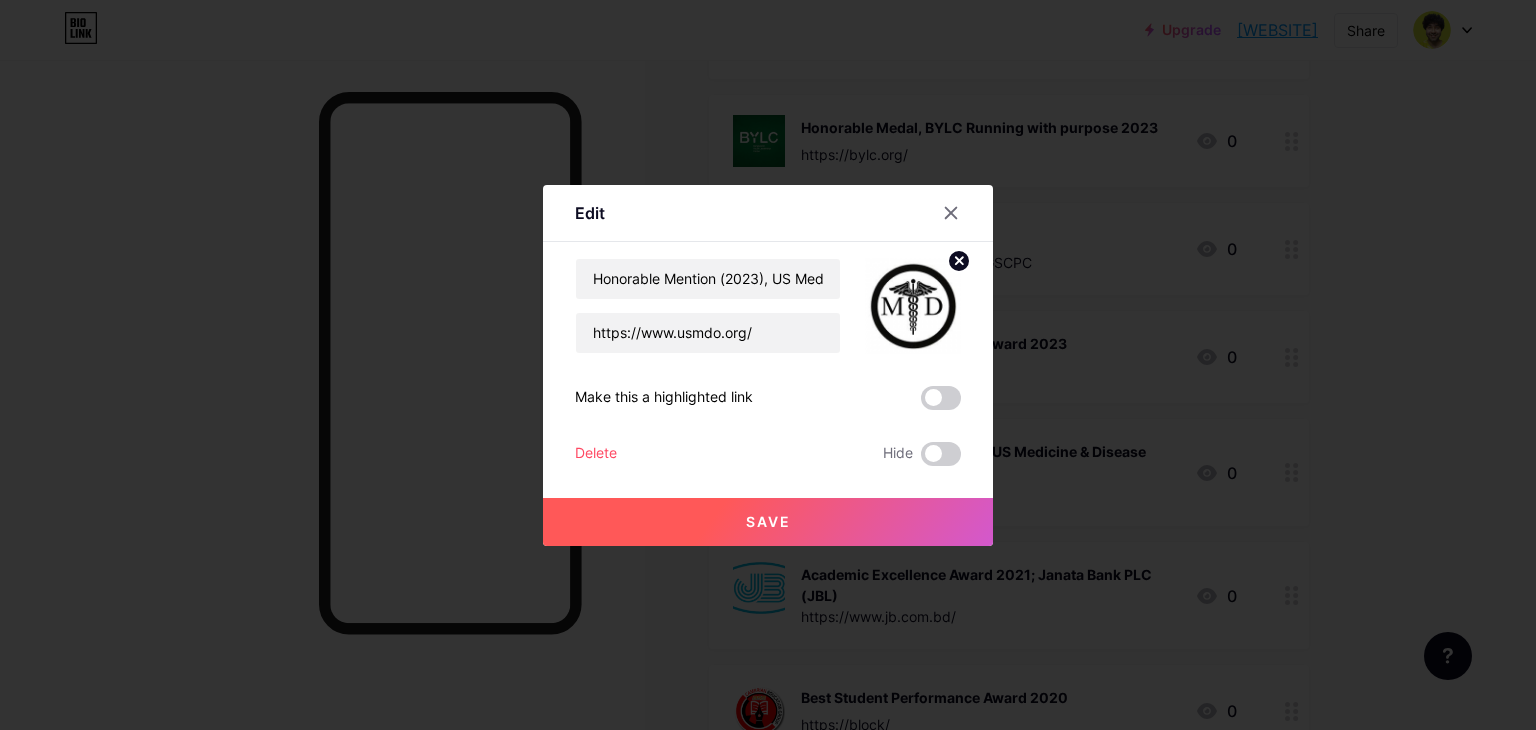 click at bounding box center (768, 365) 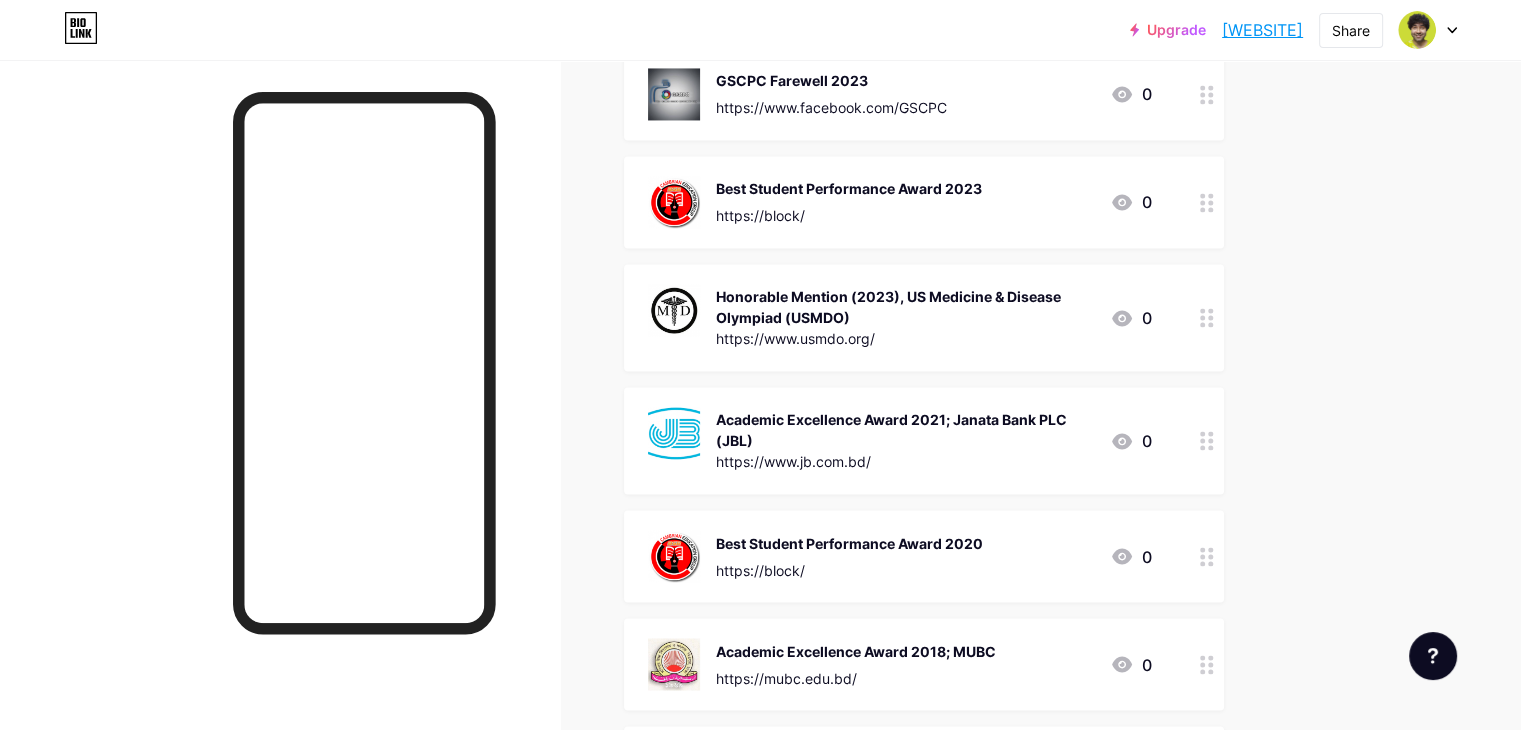 scroll, scrollTop: 3320, scrollLeft: 0, axis: vertical 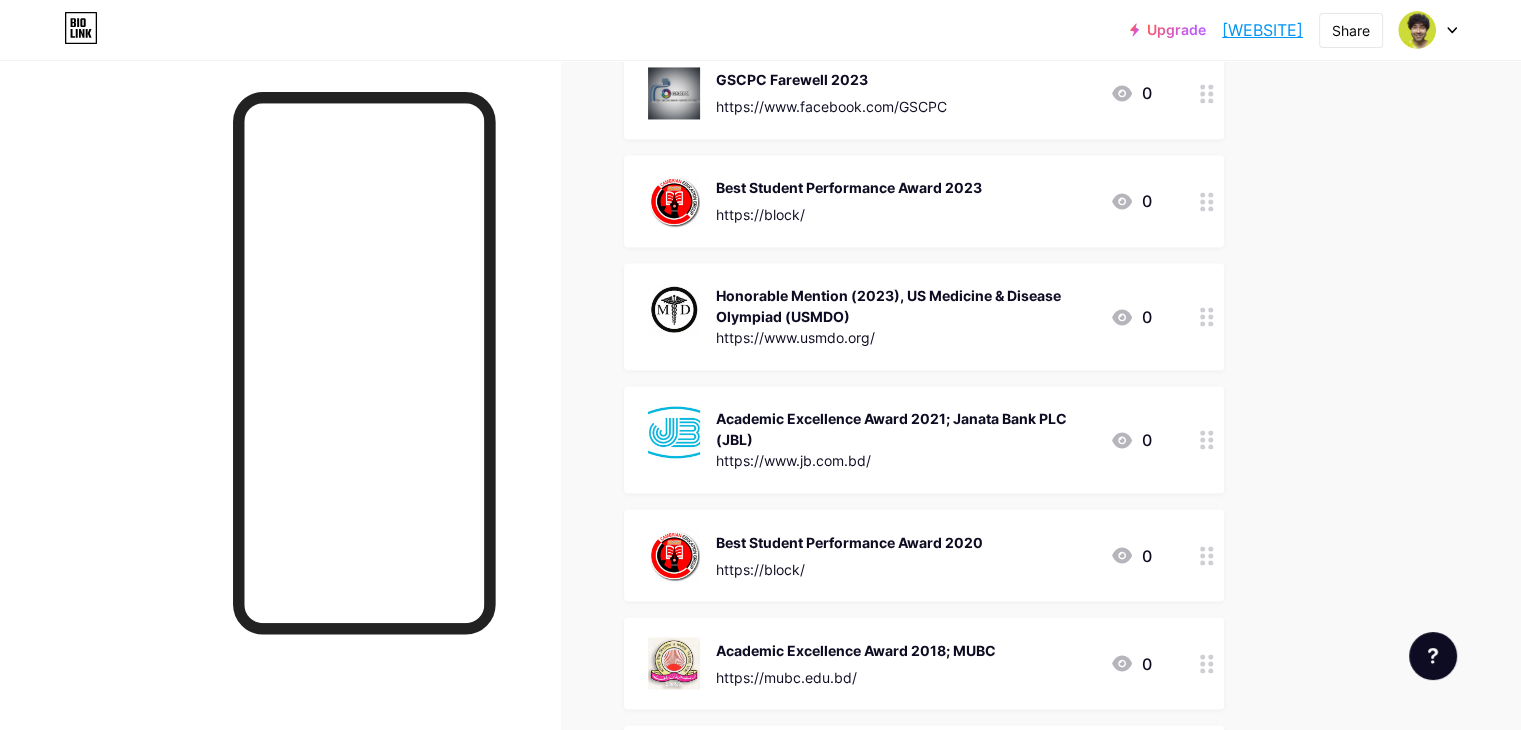 click on "Academic Excellence Award 2021; Janata Bank PLC (JBL)" at bounding box center (905, 429) 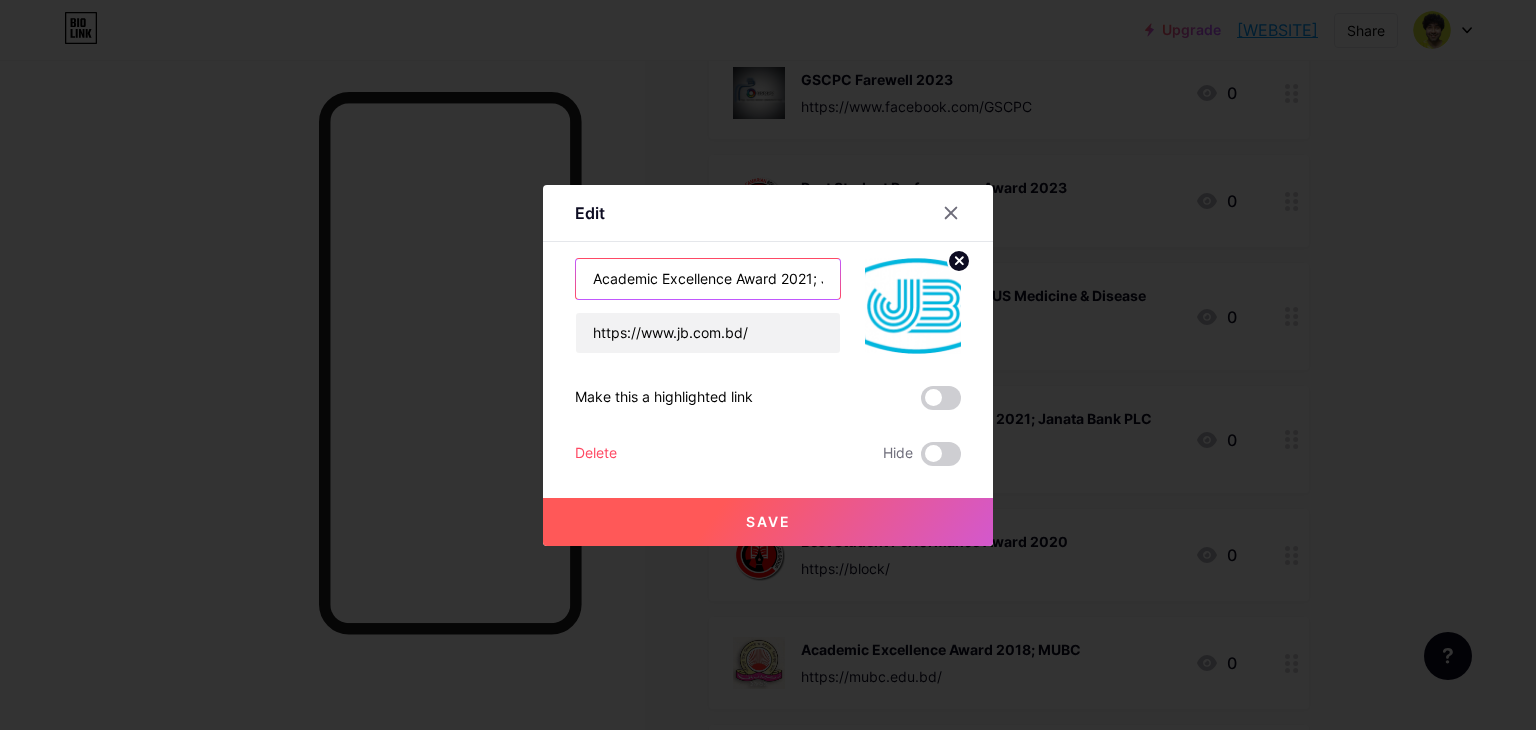 click on "Academic Excellence Award 2021; Janata Bank PLC (JBL)" at bounding box center [708, 279] 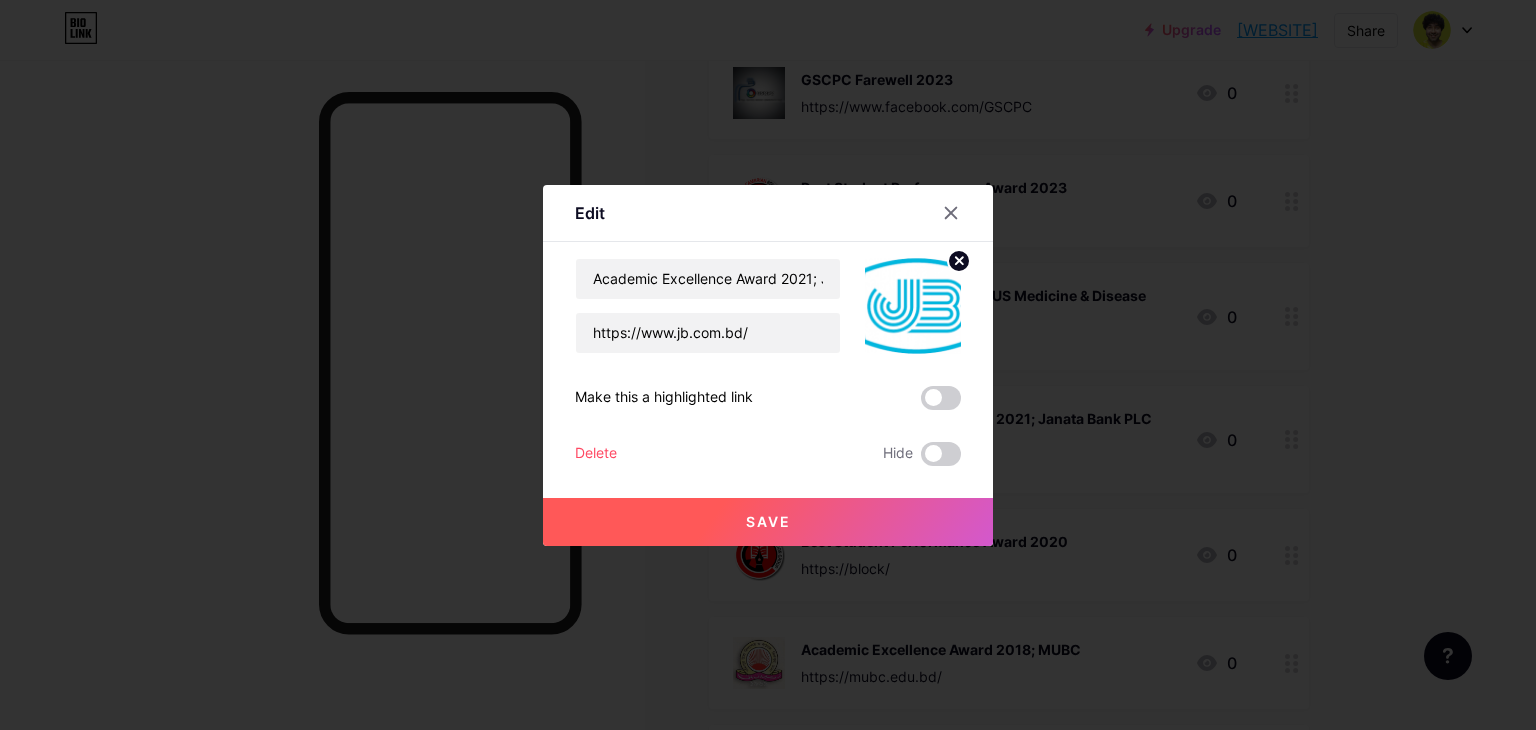 click at bounding box center (768, 365) 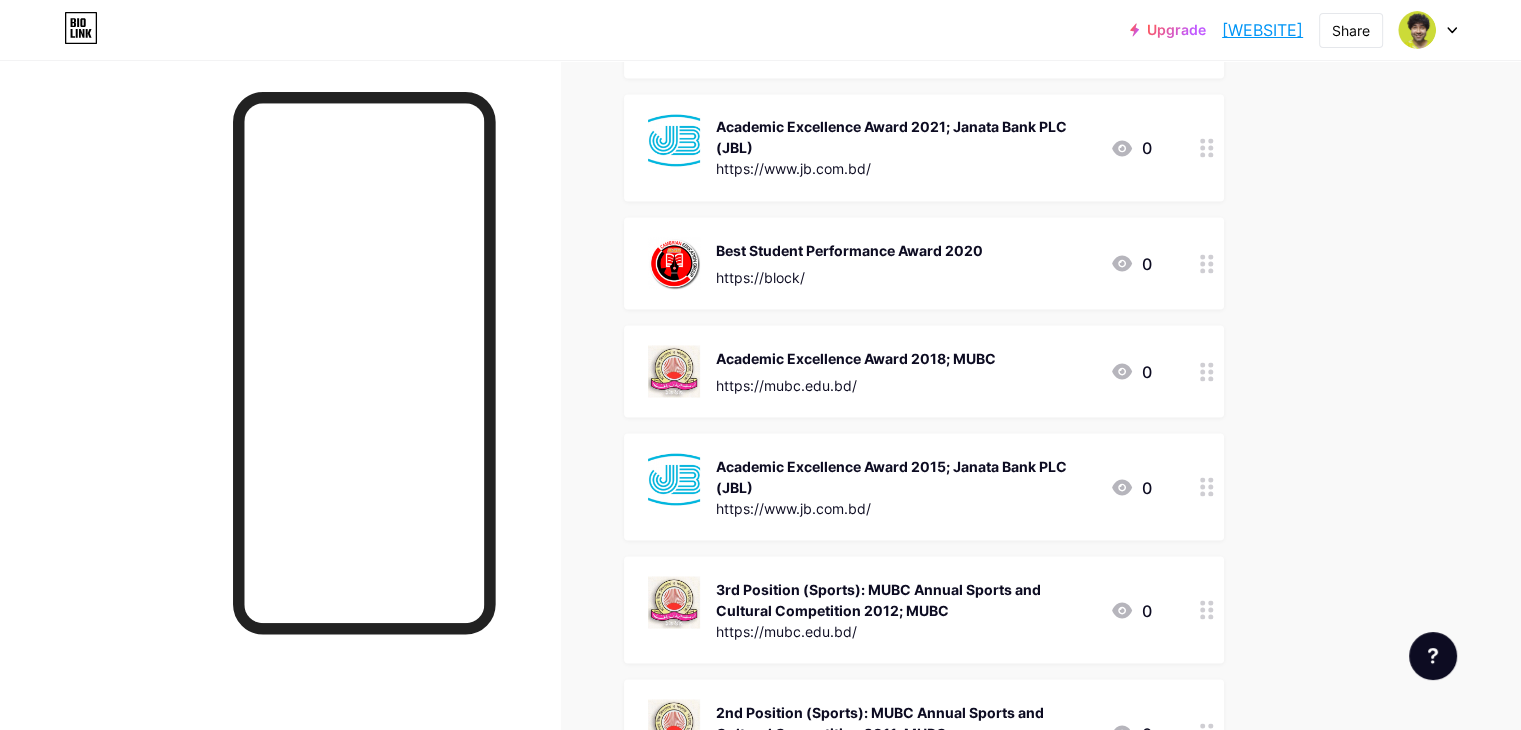scroll, scrollTop: 3632, scrollLeft: 0, axis: vertical 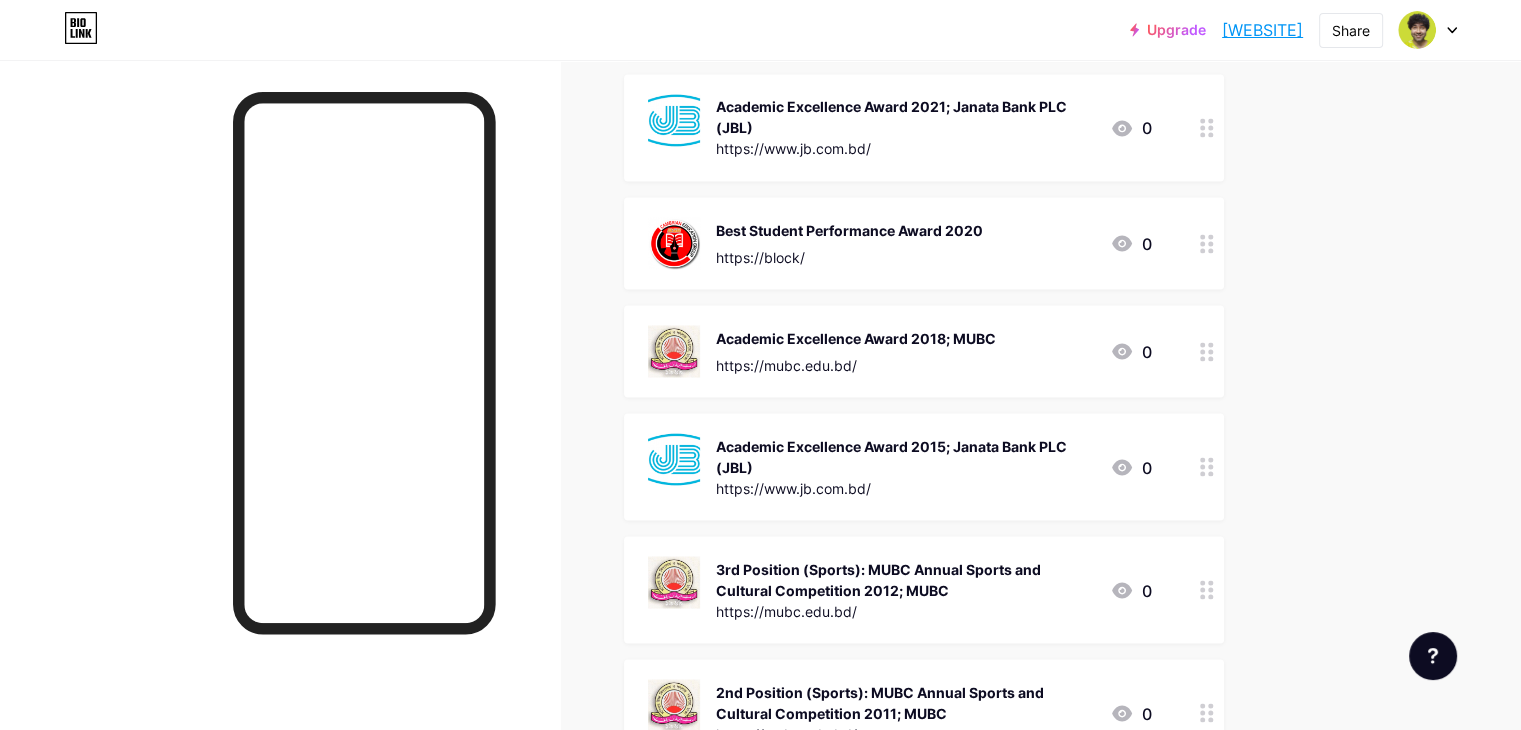 click on "[WEBSITE]" at bounding box center [1262, 30] 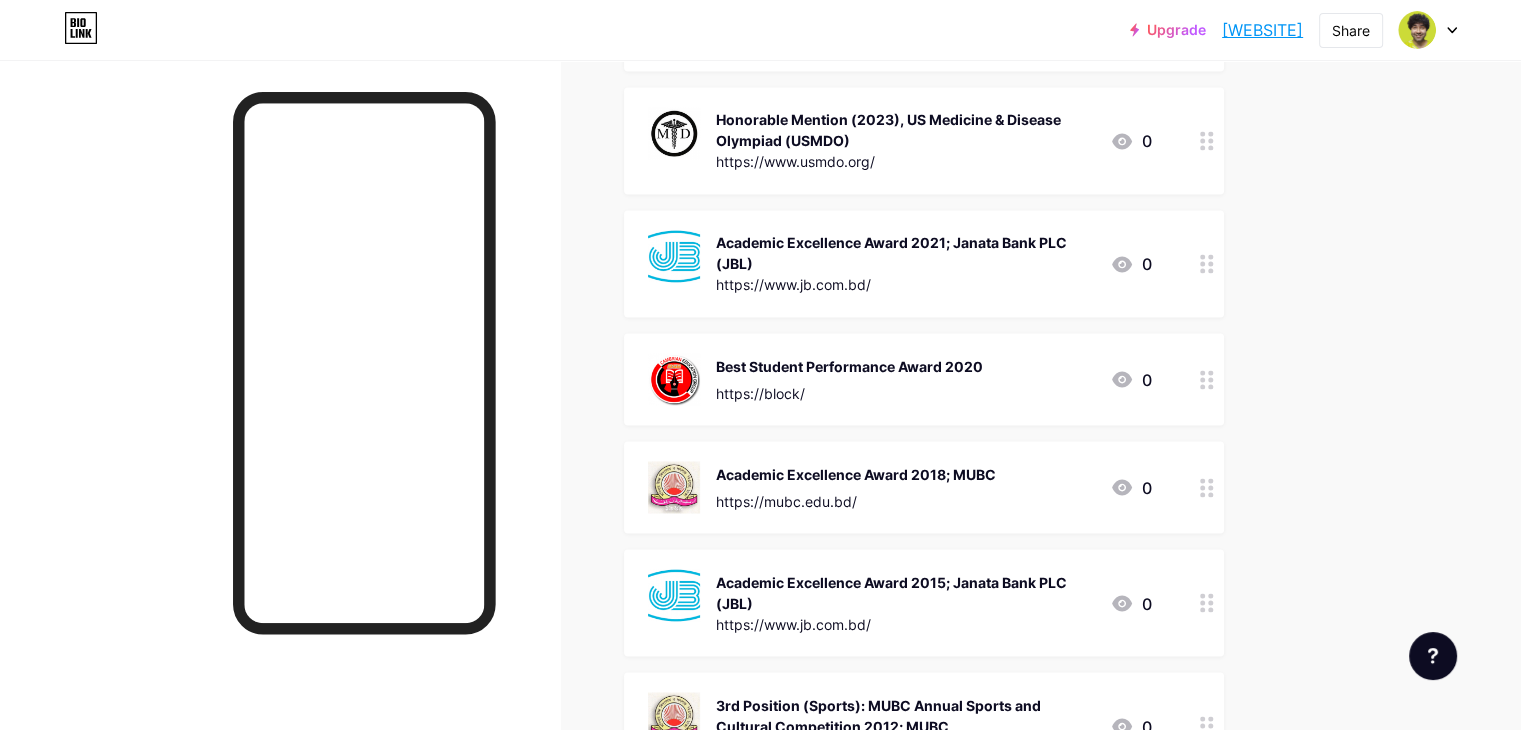 scroll, scrollTop: 3488, scrollLeft: 0, axis: vertical 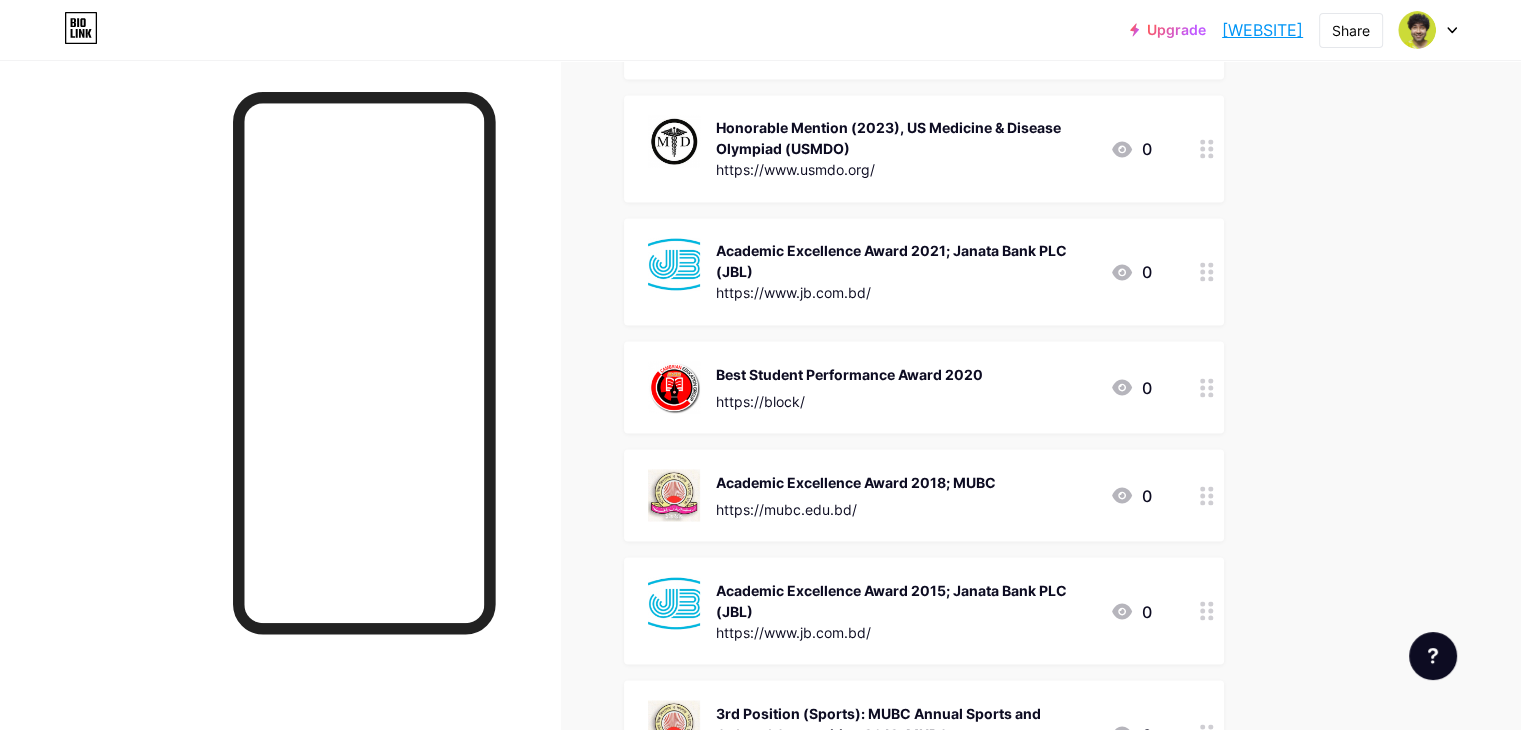 click on "[WEBSITE]" at bounding box center (1262, 30) 